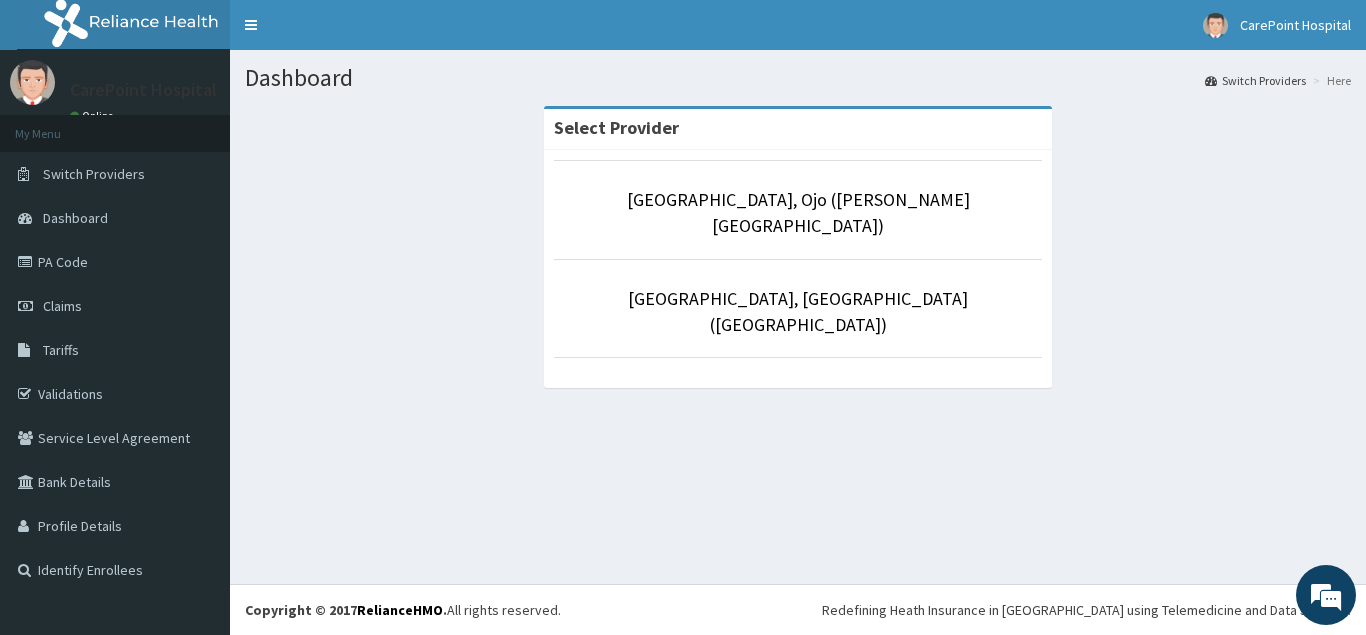 scroll, scrollTop: 0, scrollLeft: 0, axis: both 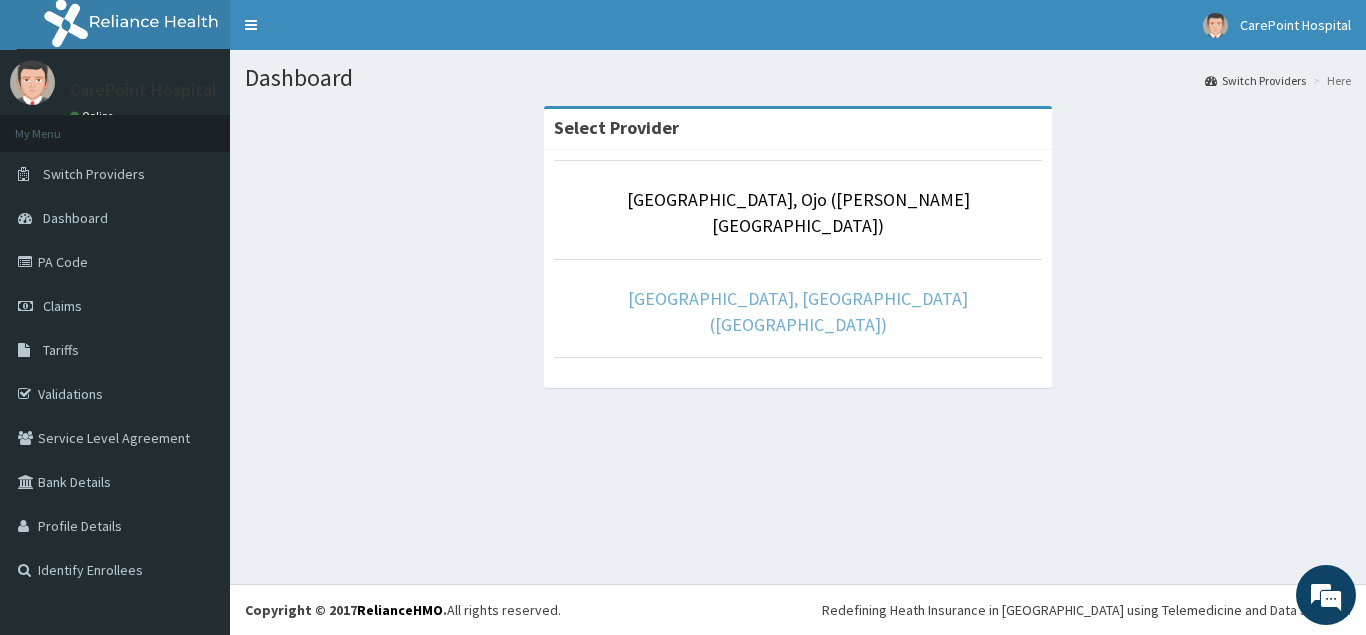click on "CarePoint Hospital, Egbeda (Shefi Hospital)" at bounding box center (798, 311) 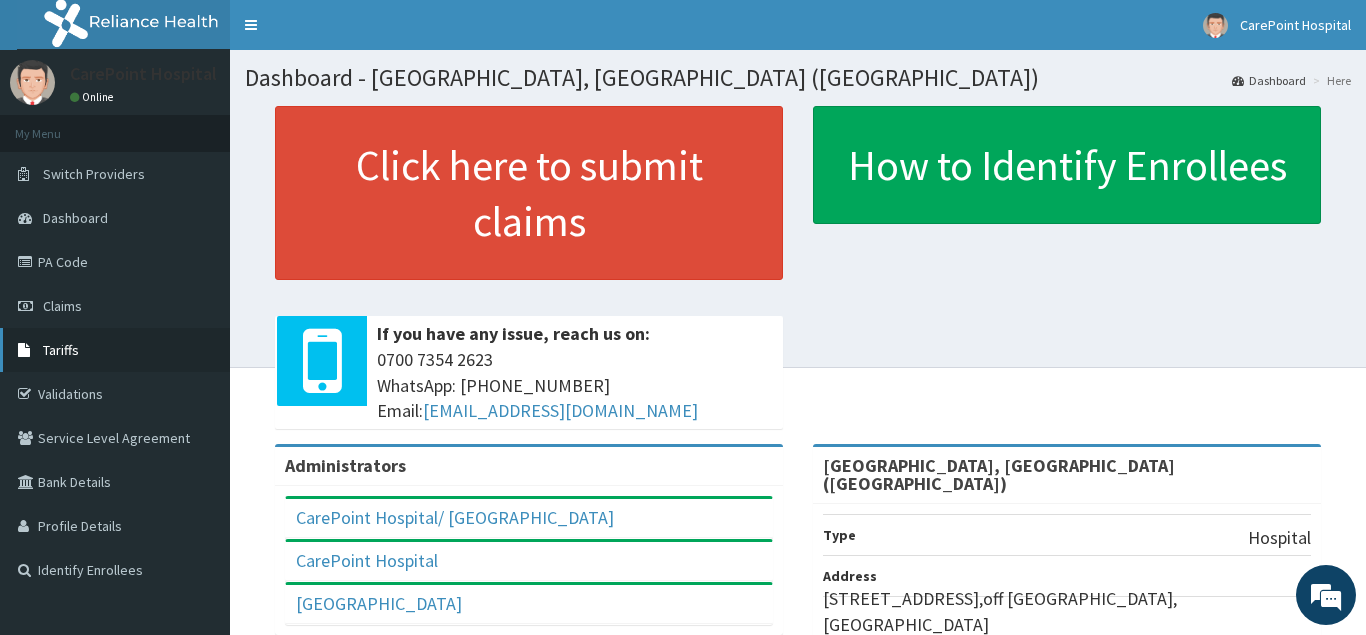 scroll, scrollTop: 0, scrollLeft: 0, axis: both 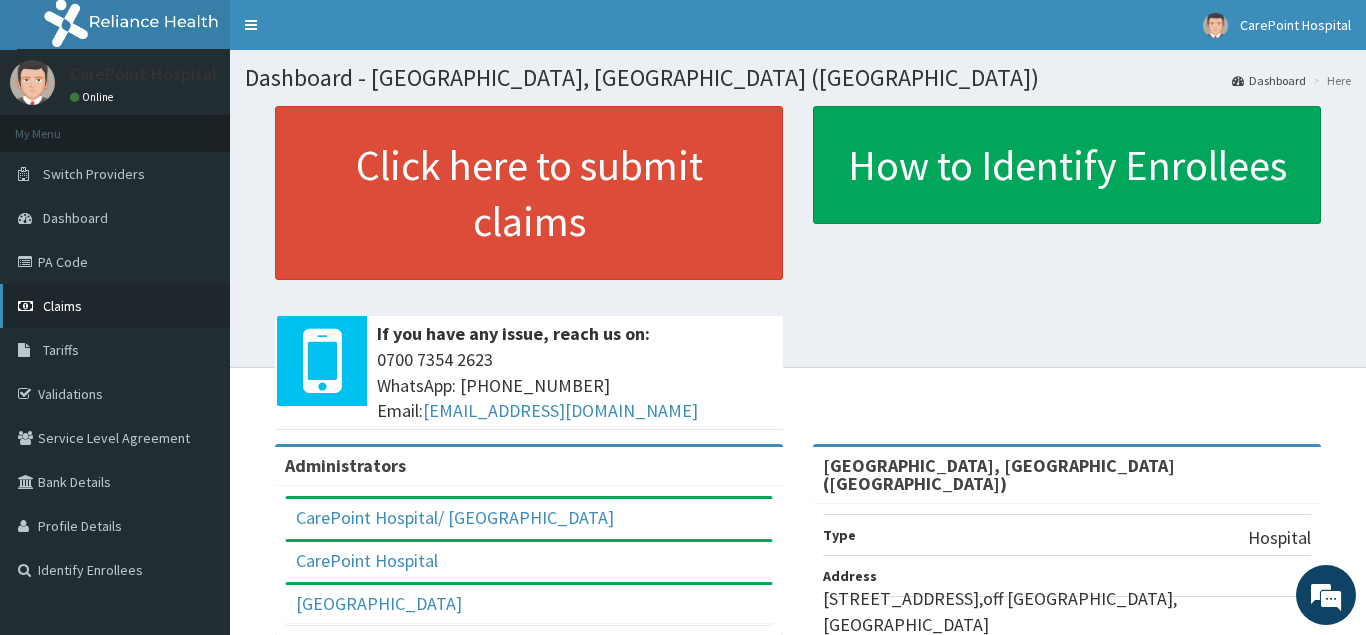 click on "Claims" at bounding box center [62, 306] 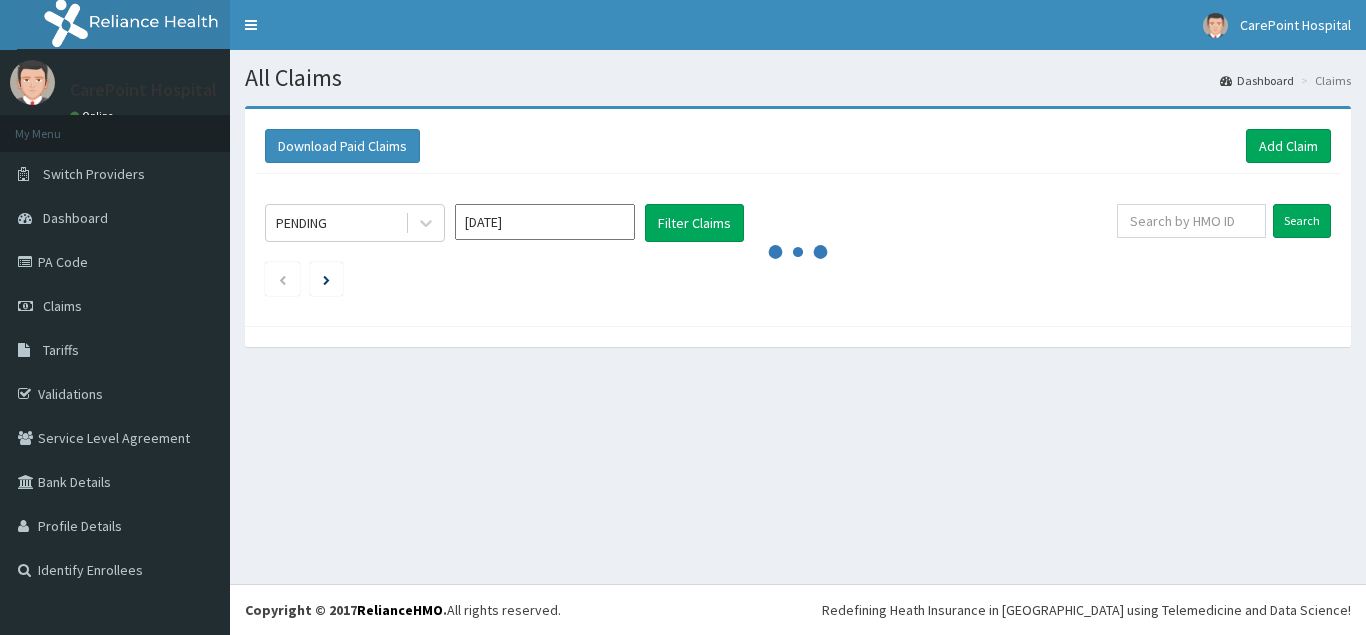 scroll, scrollTop: 0, scrollLeft: 0, axis: both 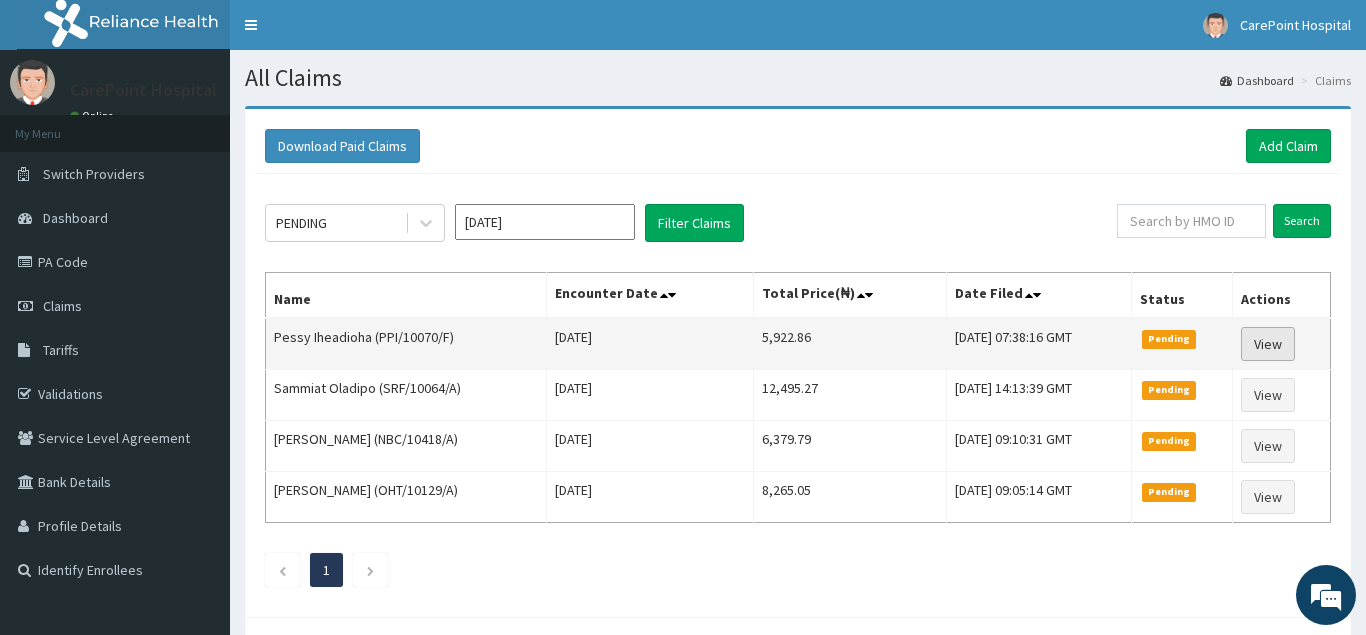 click on "View" at bounding box center [1268, 344] 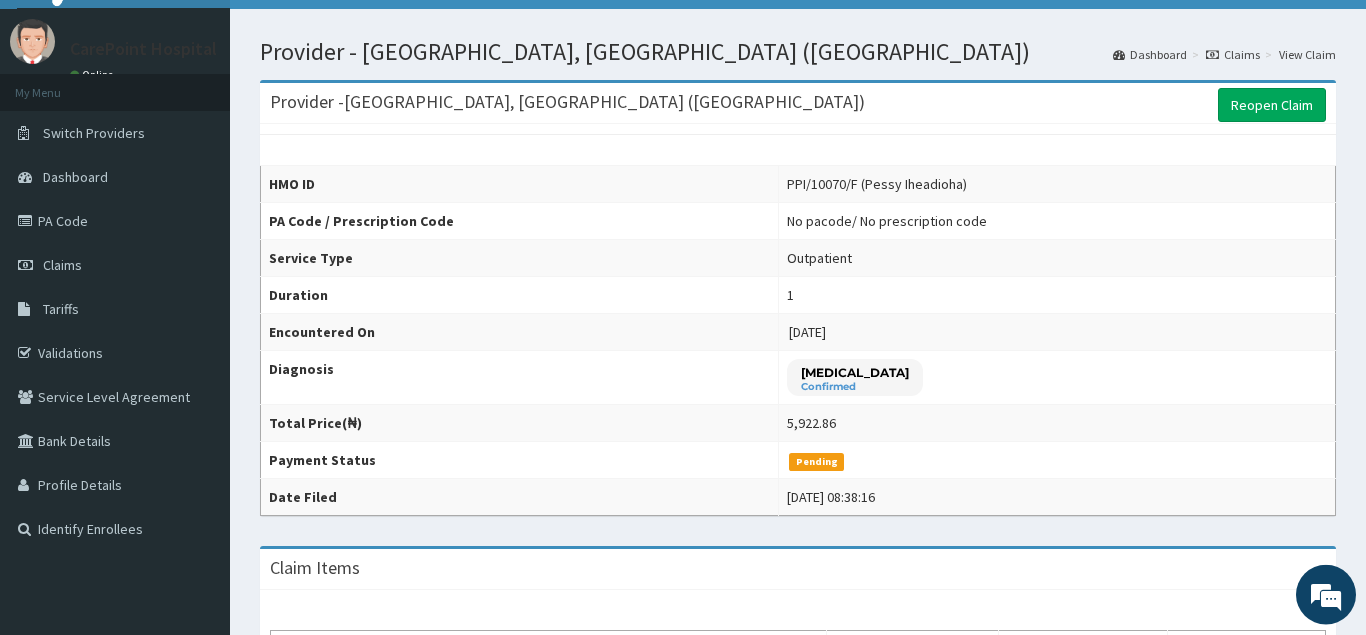 scroll, scrollTop: 0, scrollLeft: 0, axis: both 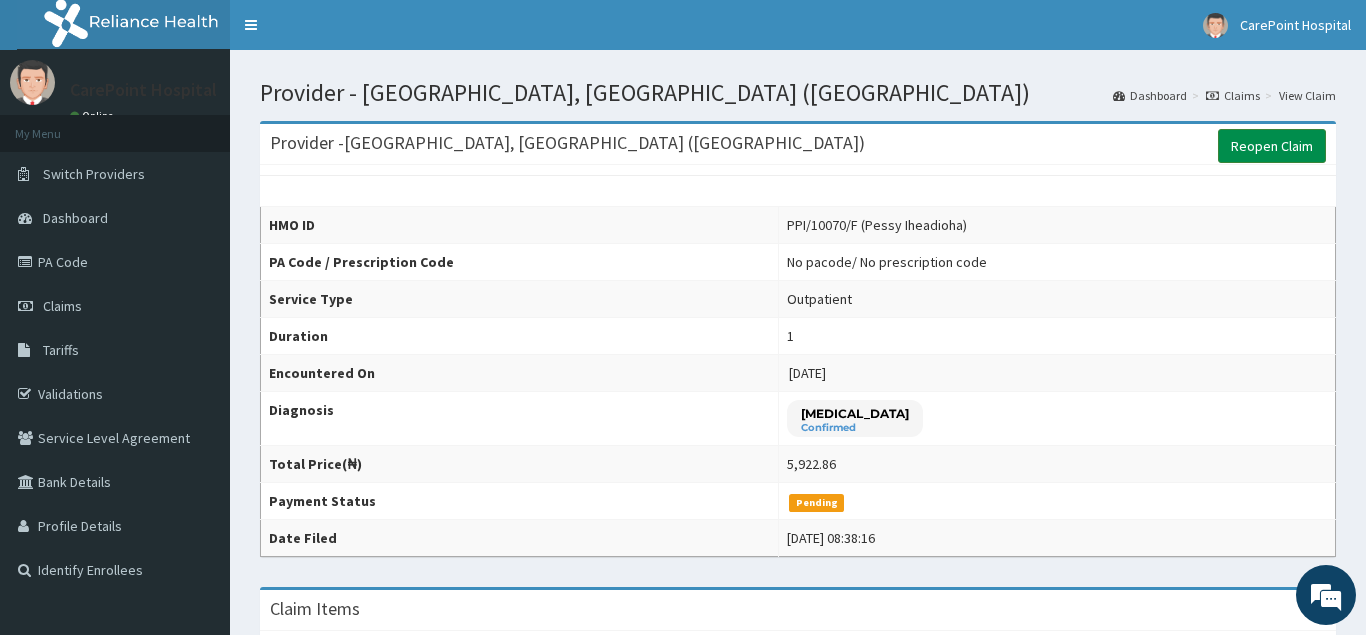 click on "Reopen Claim" at bounding box center [1272, 146] 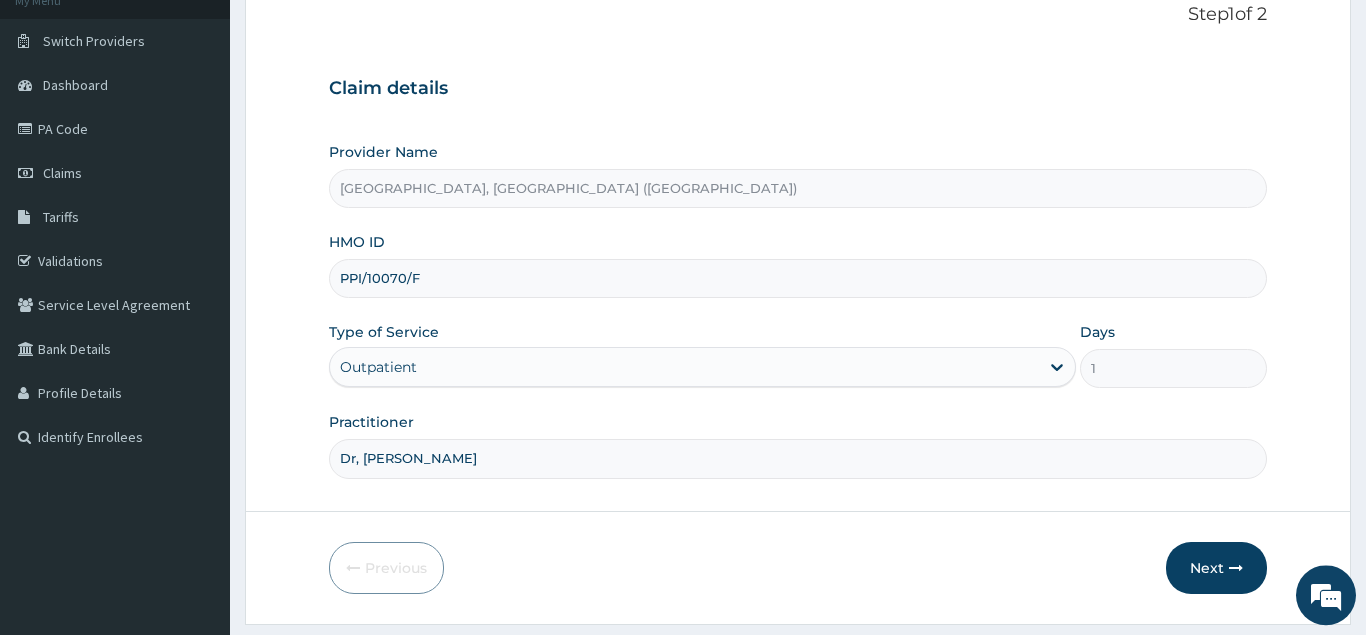 scroll, scrollTop: 189, scrollLeft: 0, axis: vertical 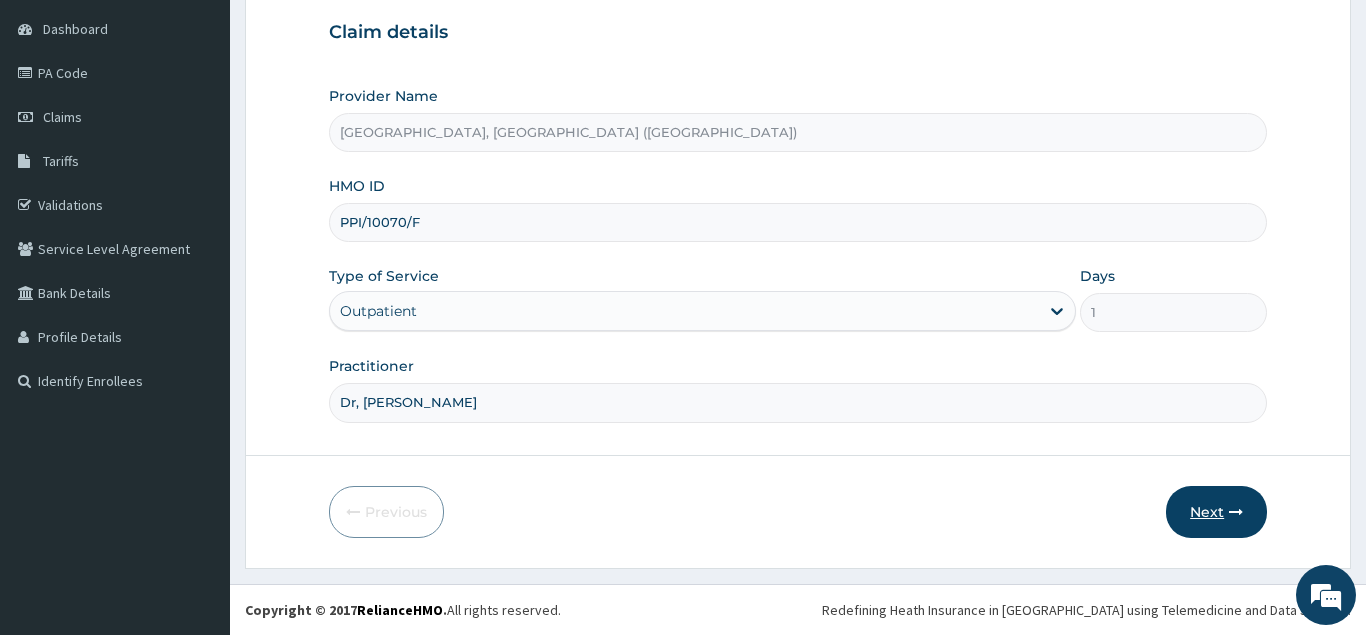 click on "Next" at bounding box center [1216, 512] 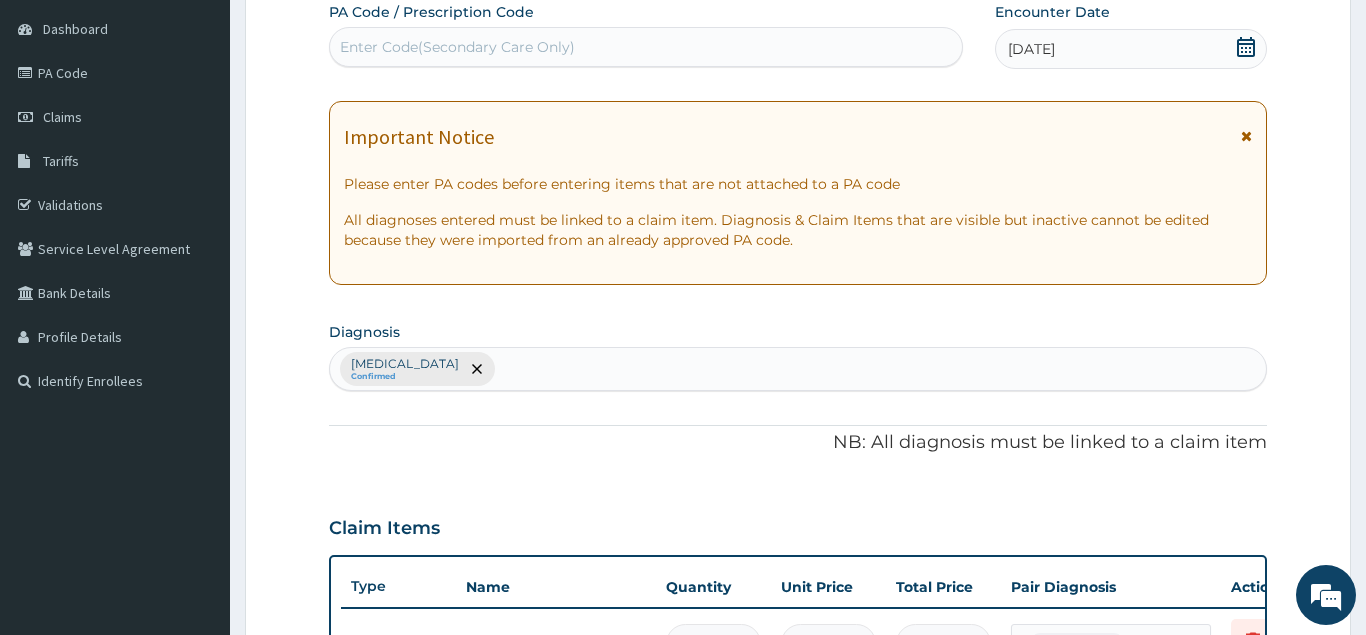 click on "Allergic rhinitis Confirmed" at bounding box center [798, 369] 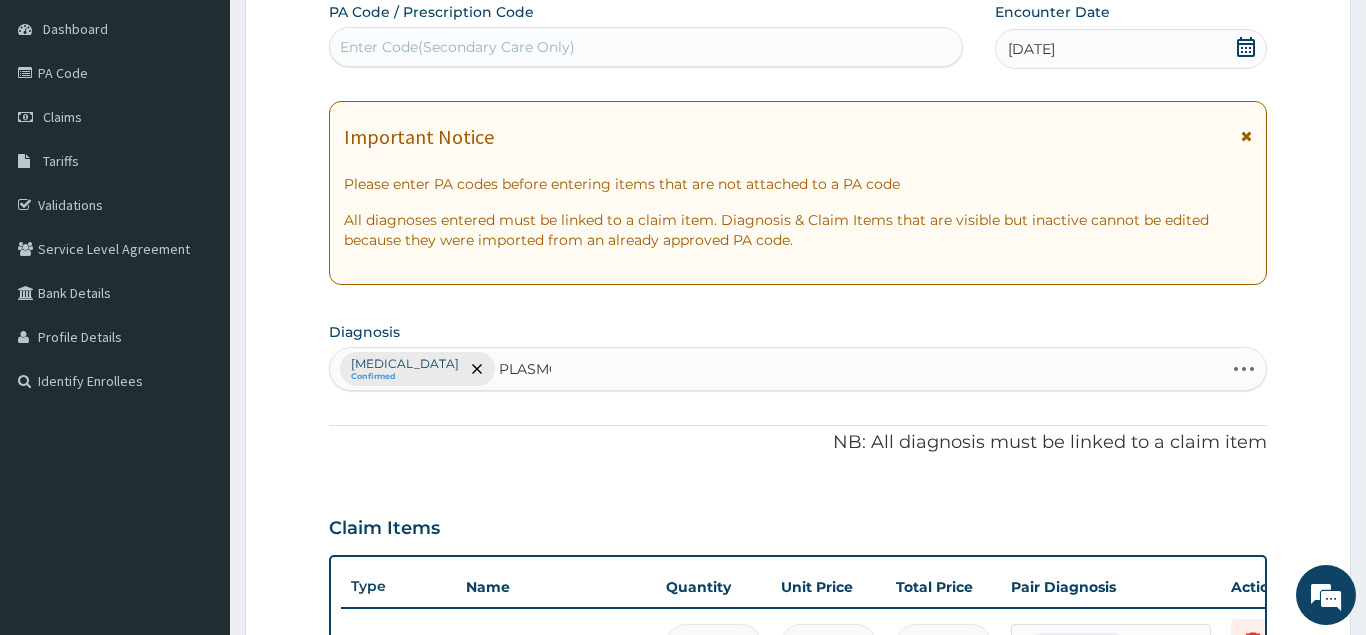 type on "PLASMOD" 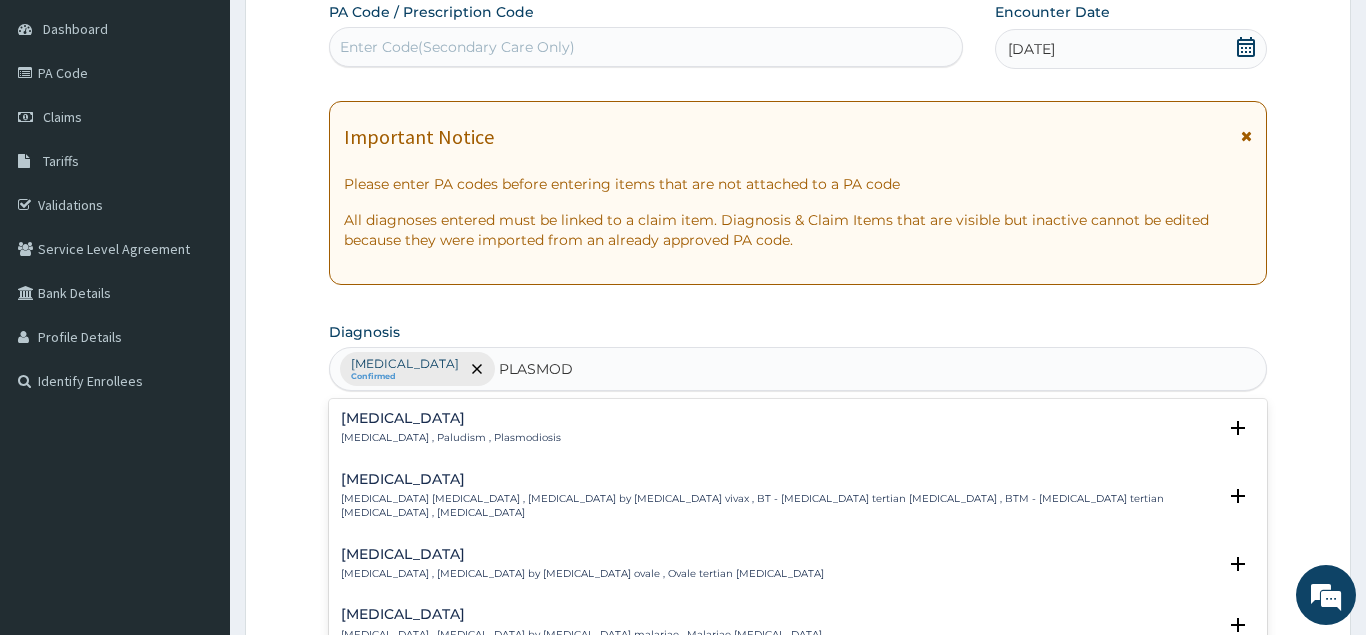 click on "Malaria , Paludism , Plasmodiosis" at bounding box center [451, 438] 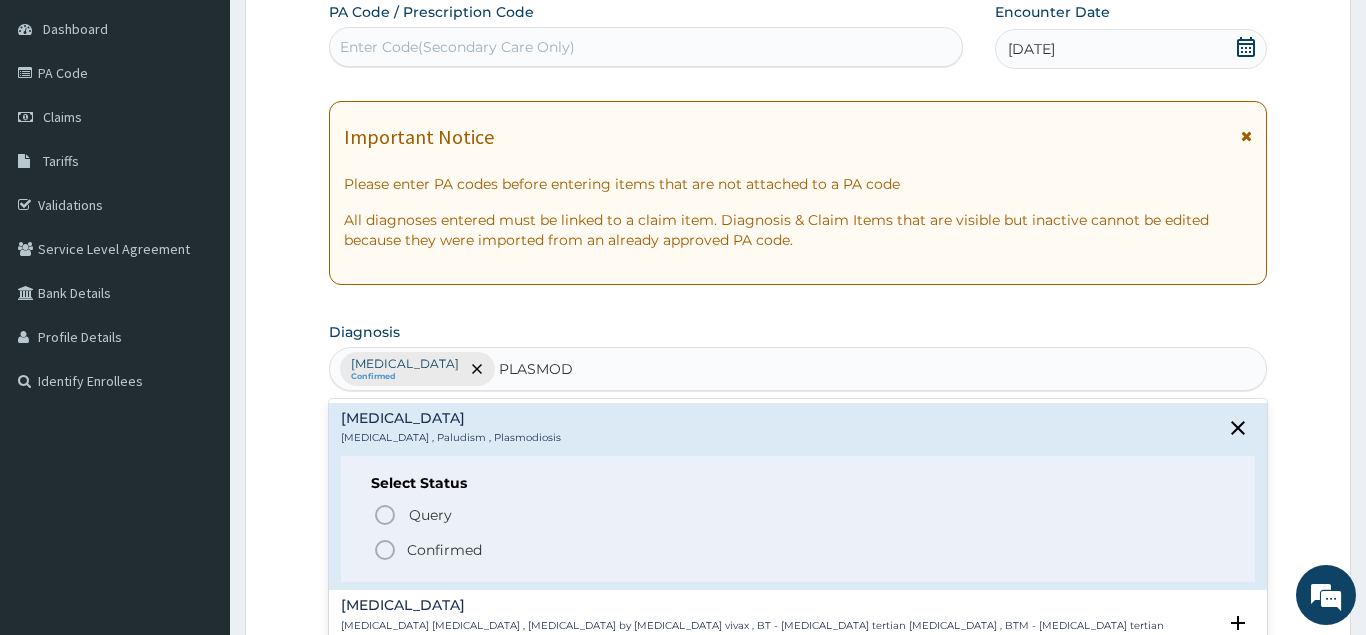 scroll, scrollTop: 0, scrollLeft: 0, axis: both 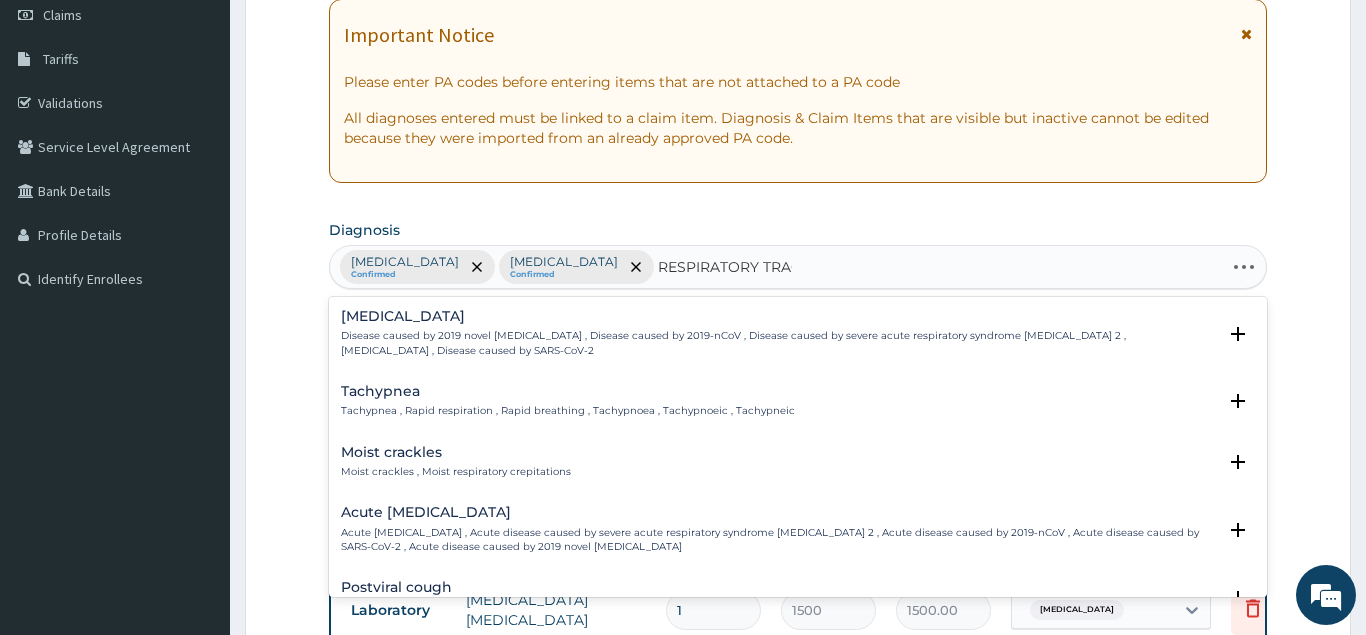 type on "RESPIRATORY TRACT" 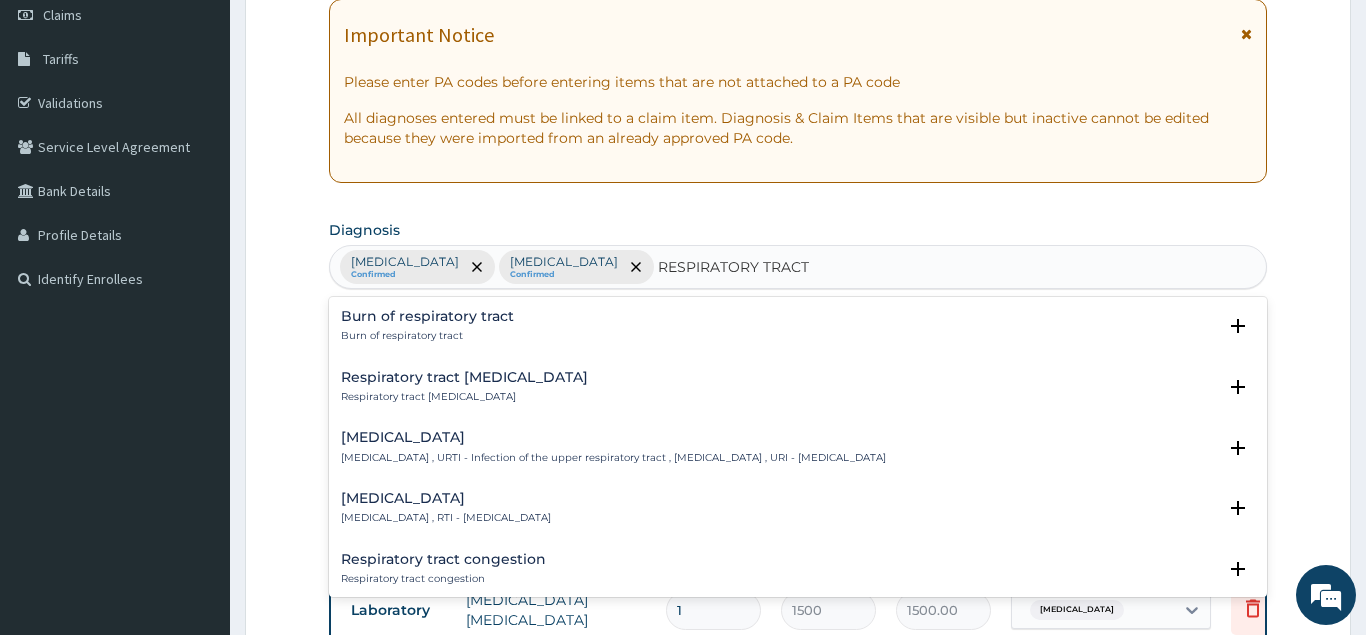 click on "Respiratory tract infection" at bounding box center (446, 498) 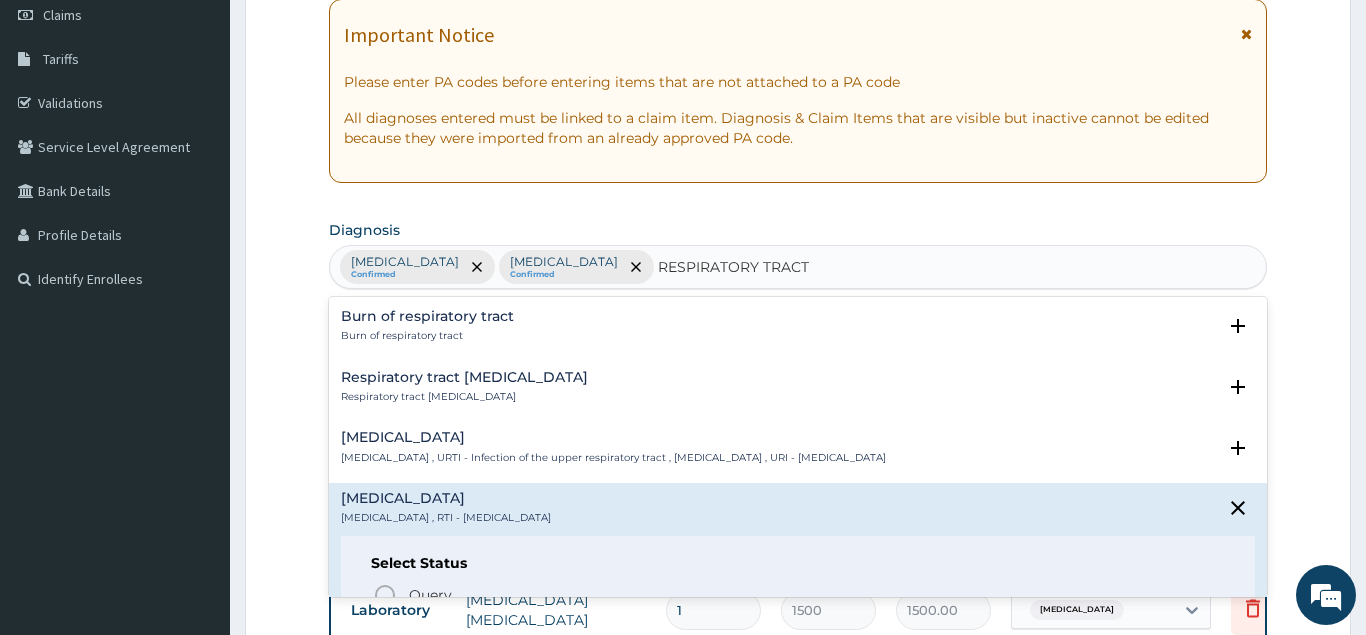 scroll, scrollTop: 216, scrollLeft: 0, axis: vertical 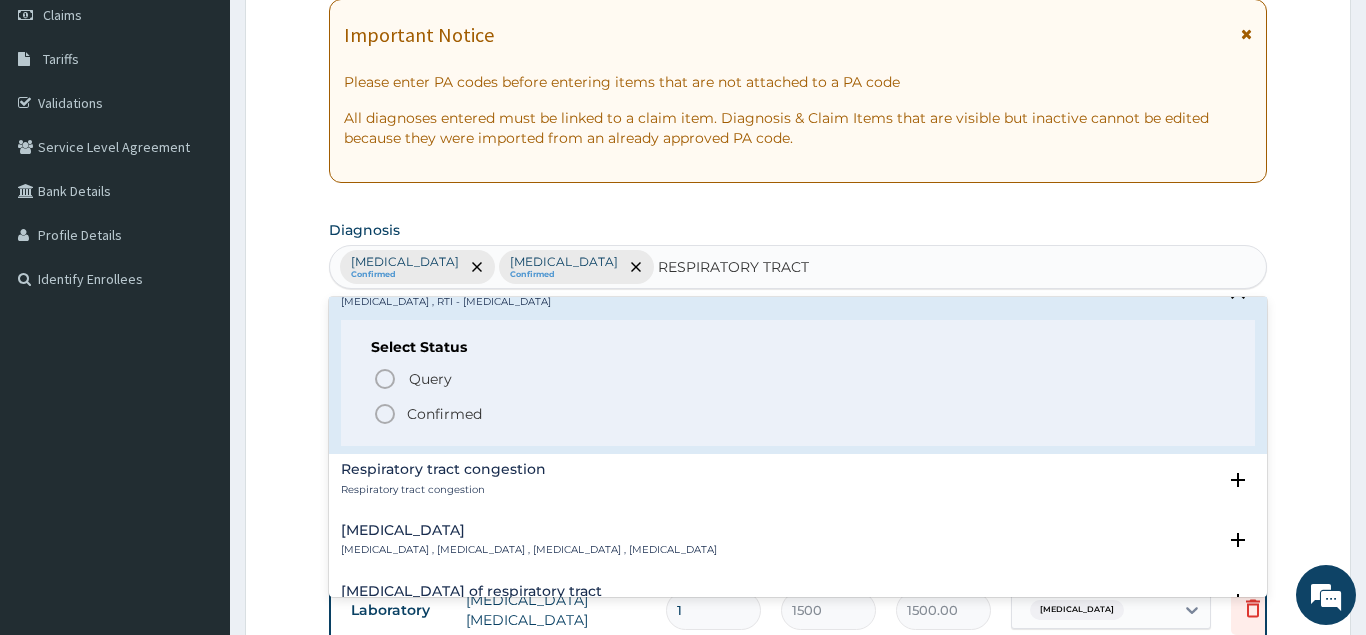 click on "Confirmed" at bounding box center (444, 414) 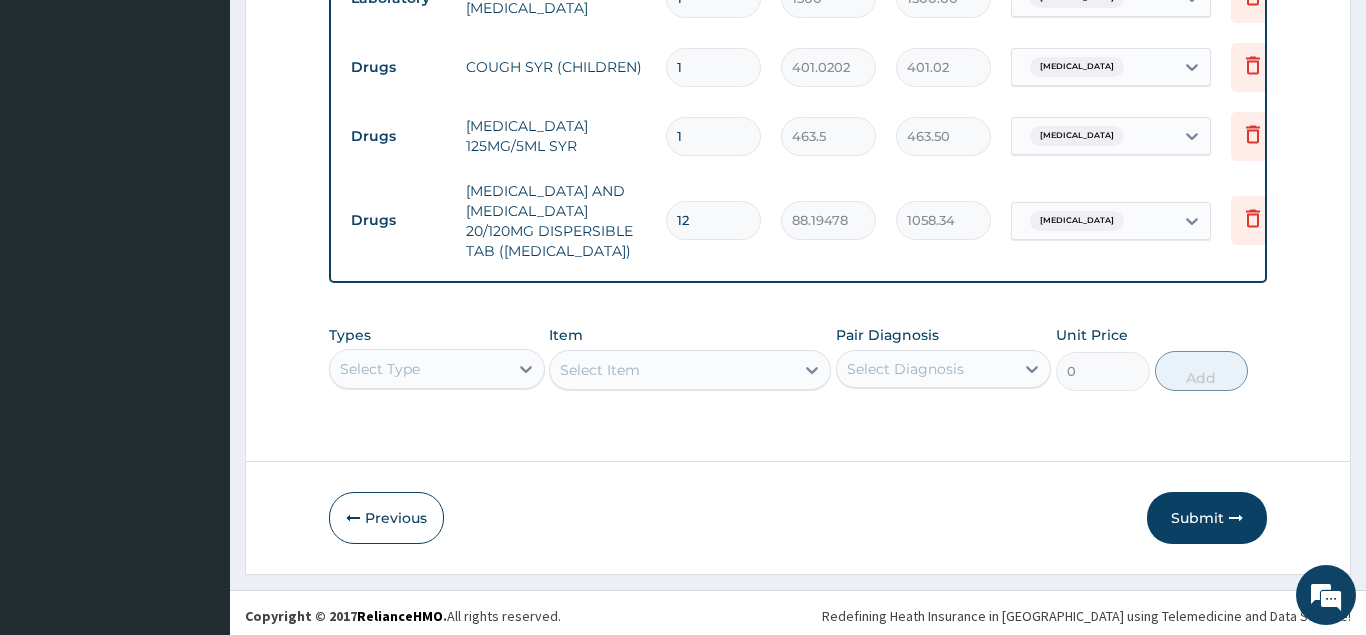 scroll, scrollTop: 909, scrollLeft: 0, axis: vertical 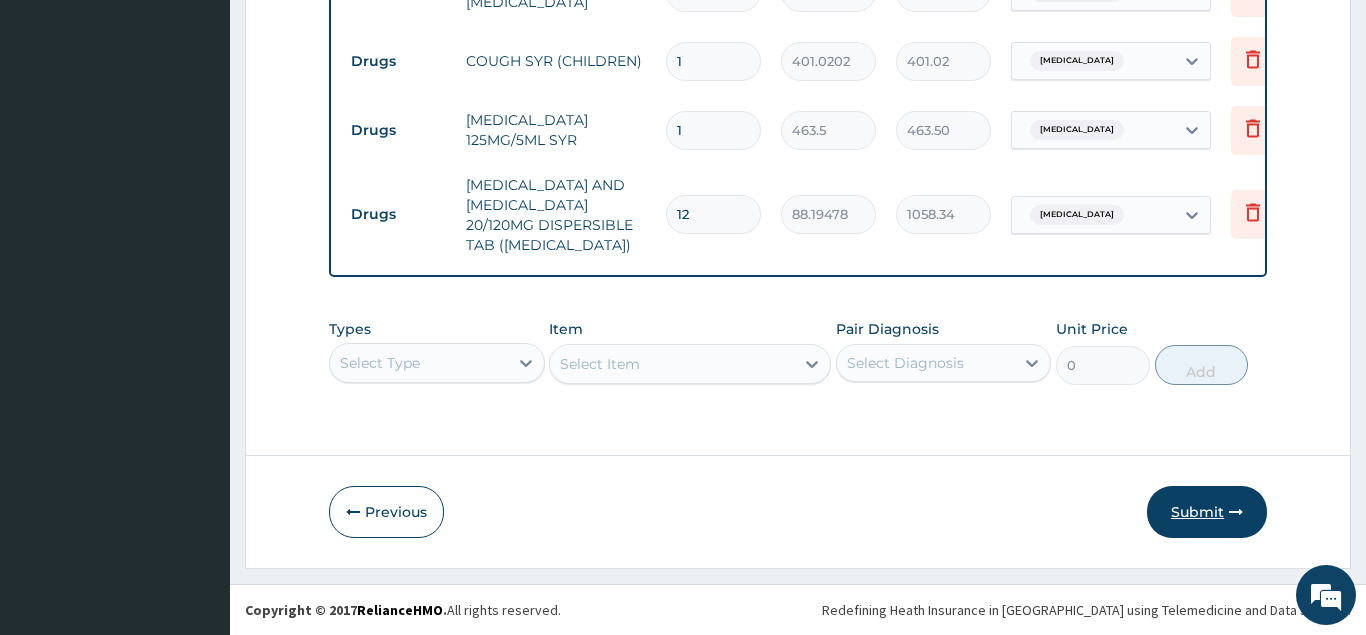 drag, startPoint x: 1218, startPoint y: 520, endPoint x: 1213, endPoint y: 507, distance: 13.928389 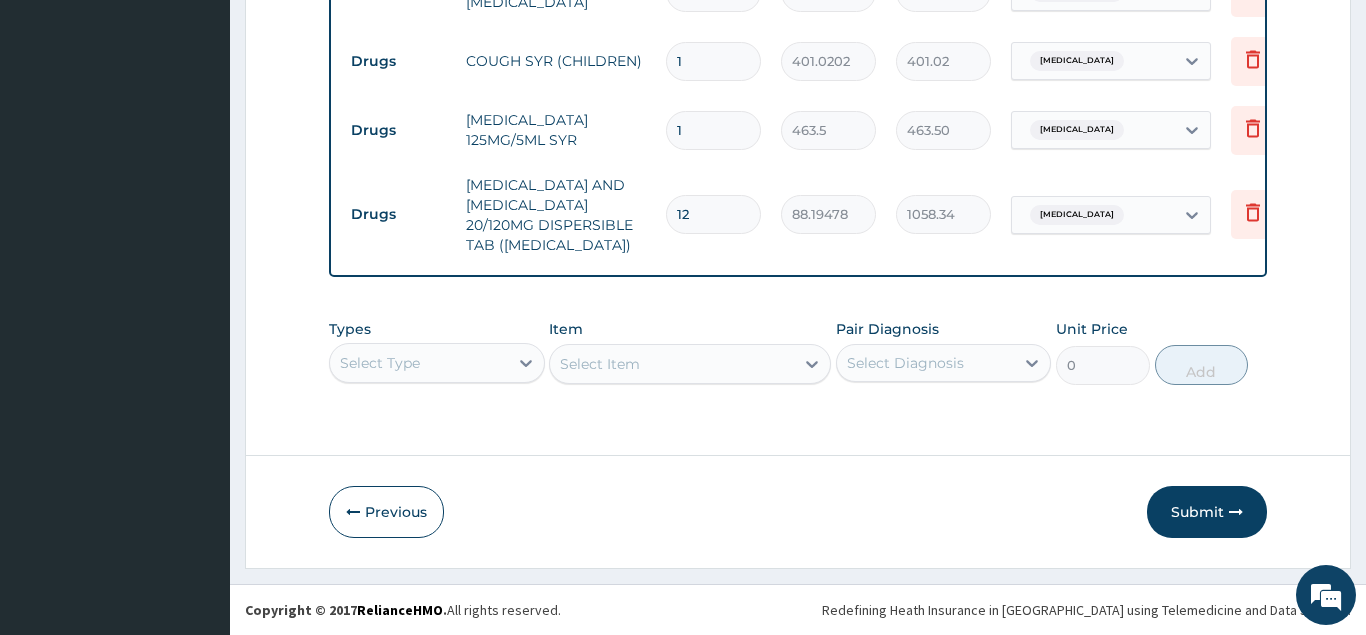 click on "Select Item" at bounding box center [690, 364] 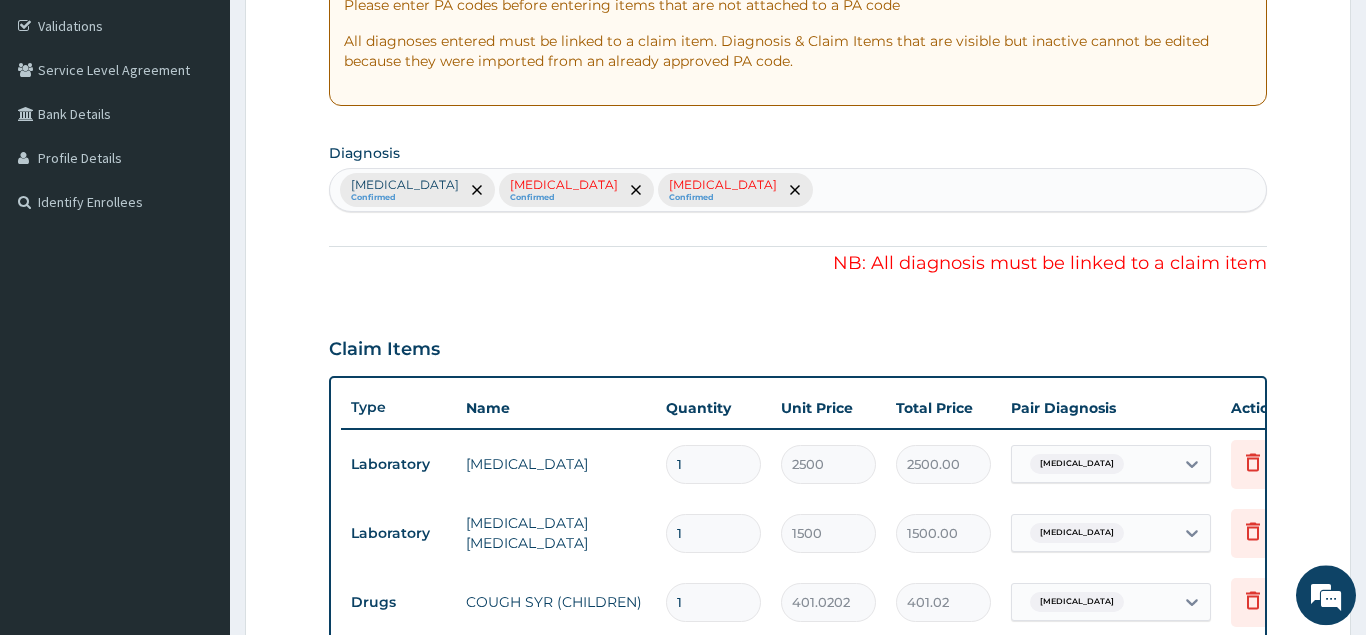 scroll, scrollTop: 501, scrollLeft: 0, axis: vertical 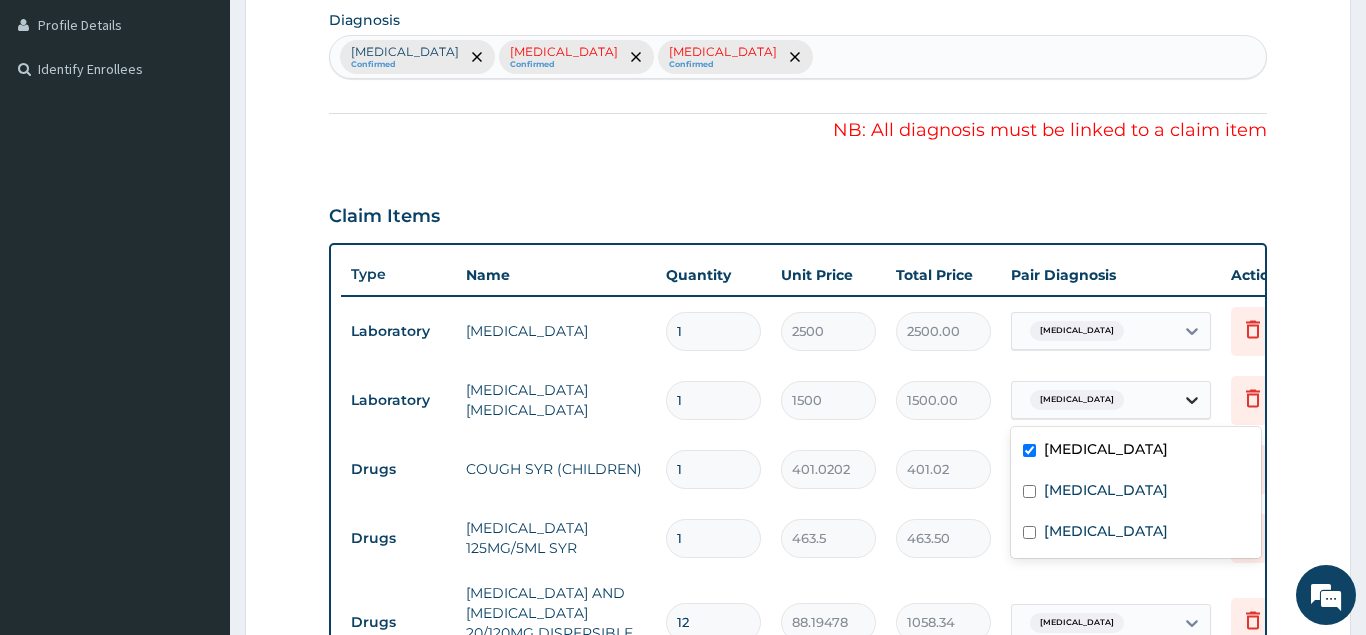 click 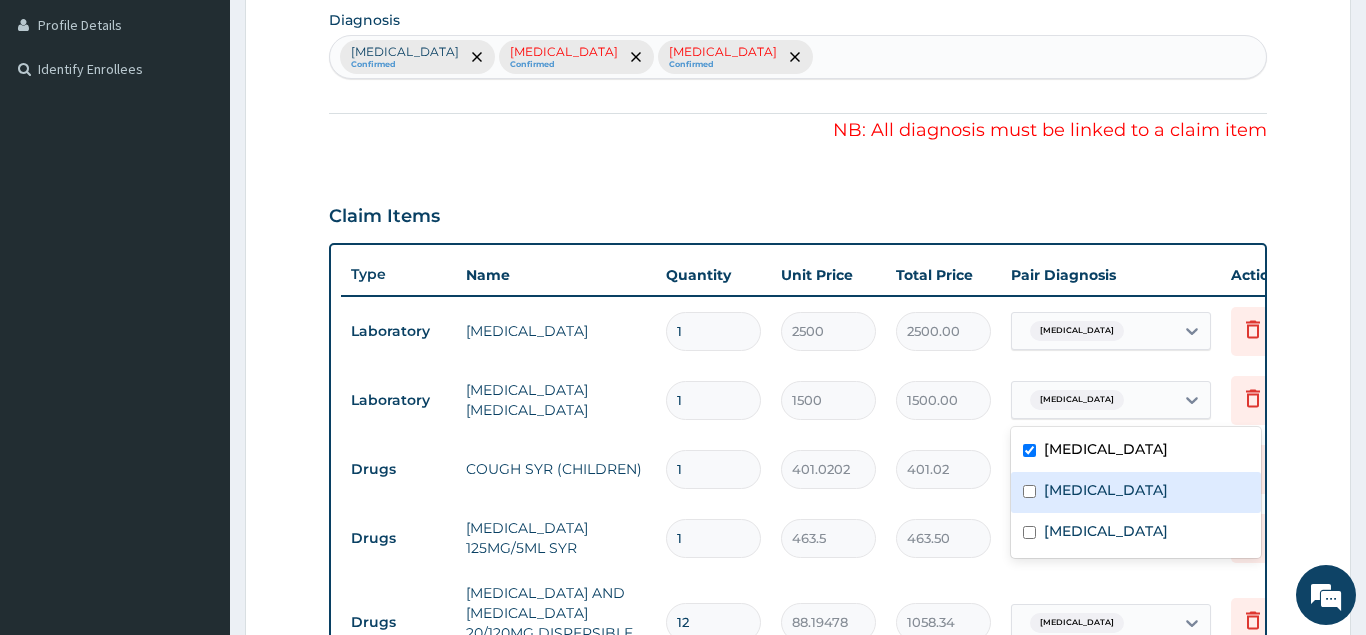 click on "Malaria" at bounding box center [1106, 490] 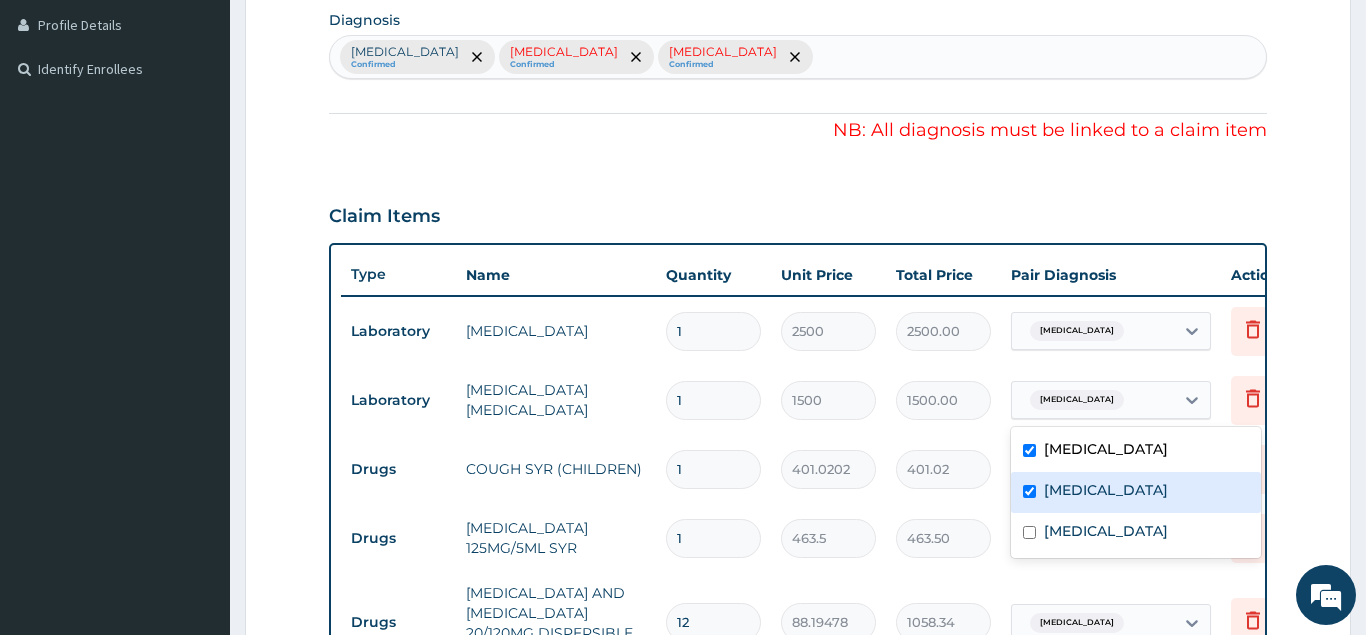 checkbox on "true" 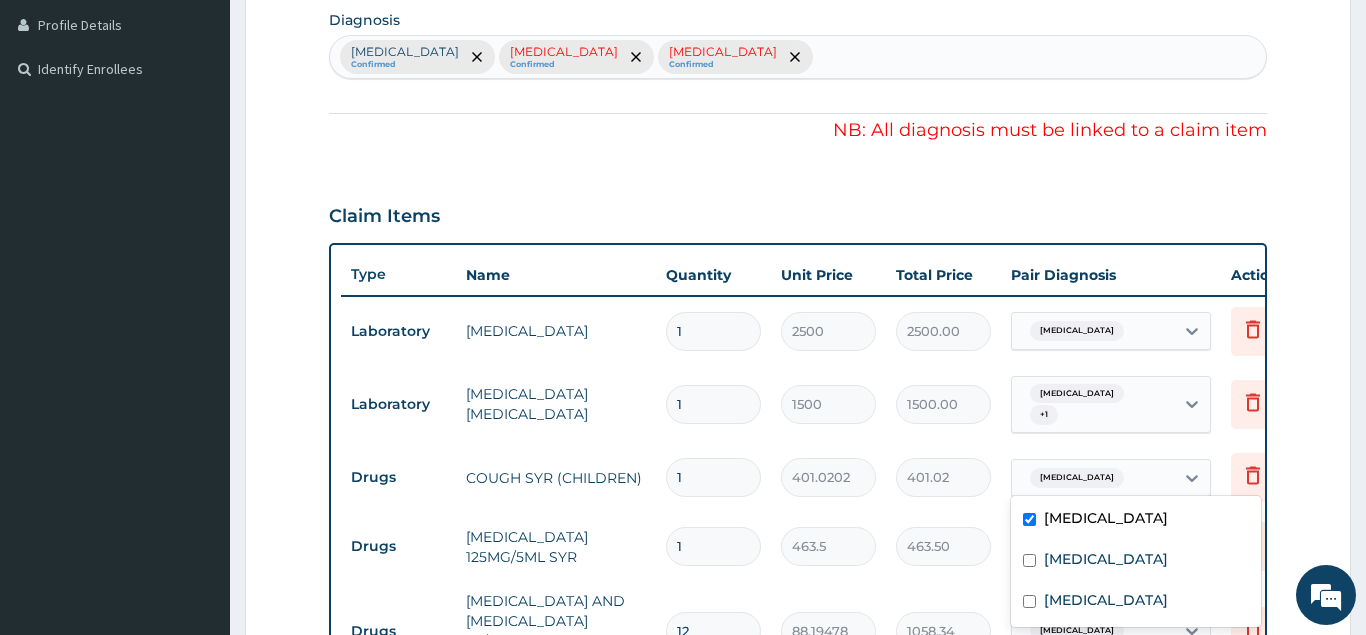 click on "Allergic rhinitis" at bounding box center [1093, 478] 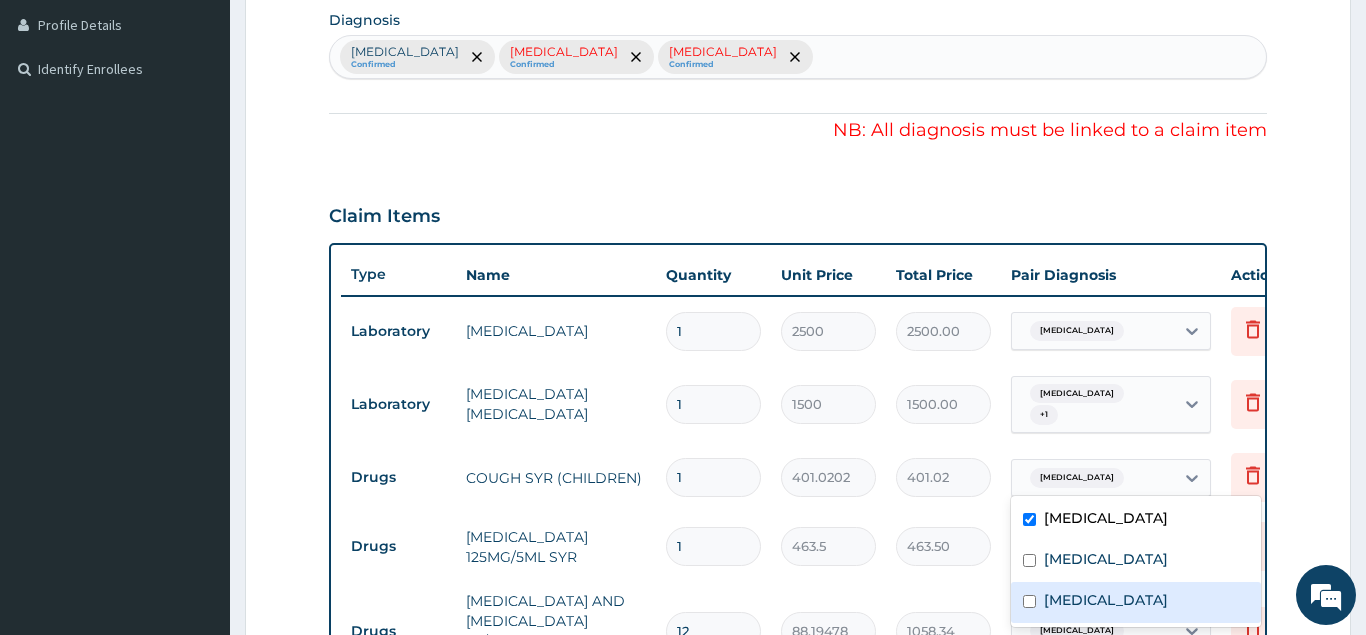 click on "Respiratory tract infection" at bounding box center [1106, 600] 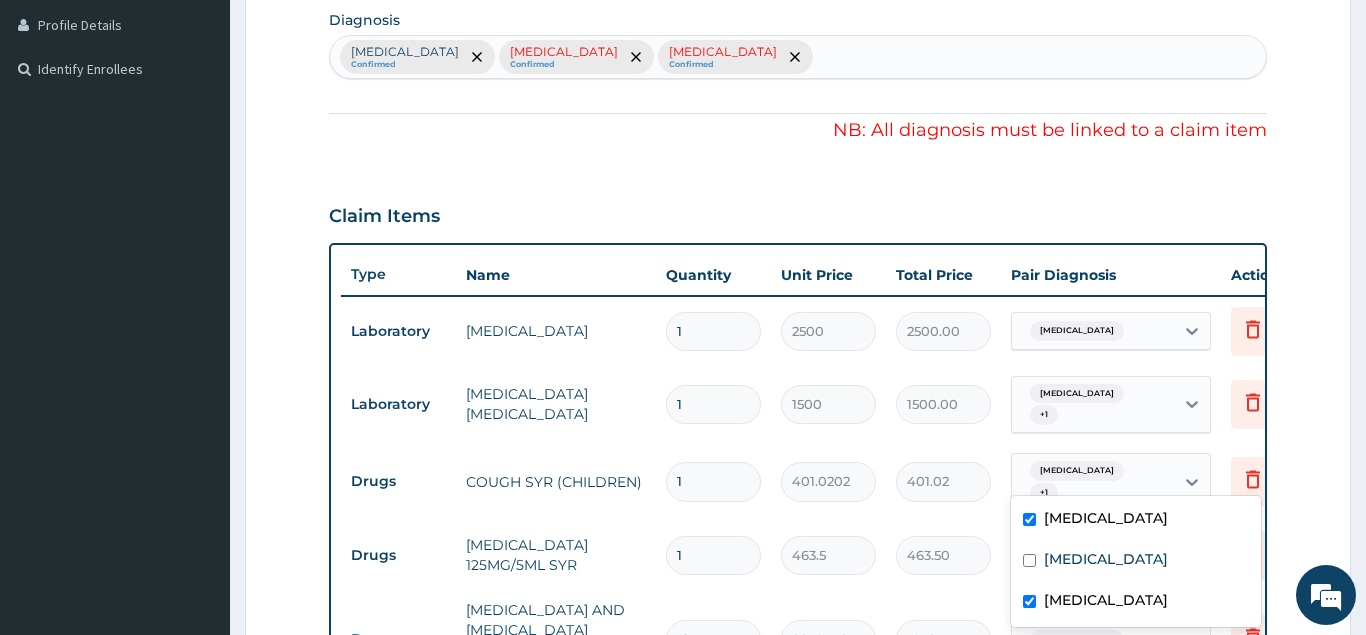 checkbox on "true" 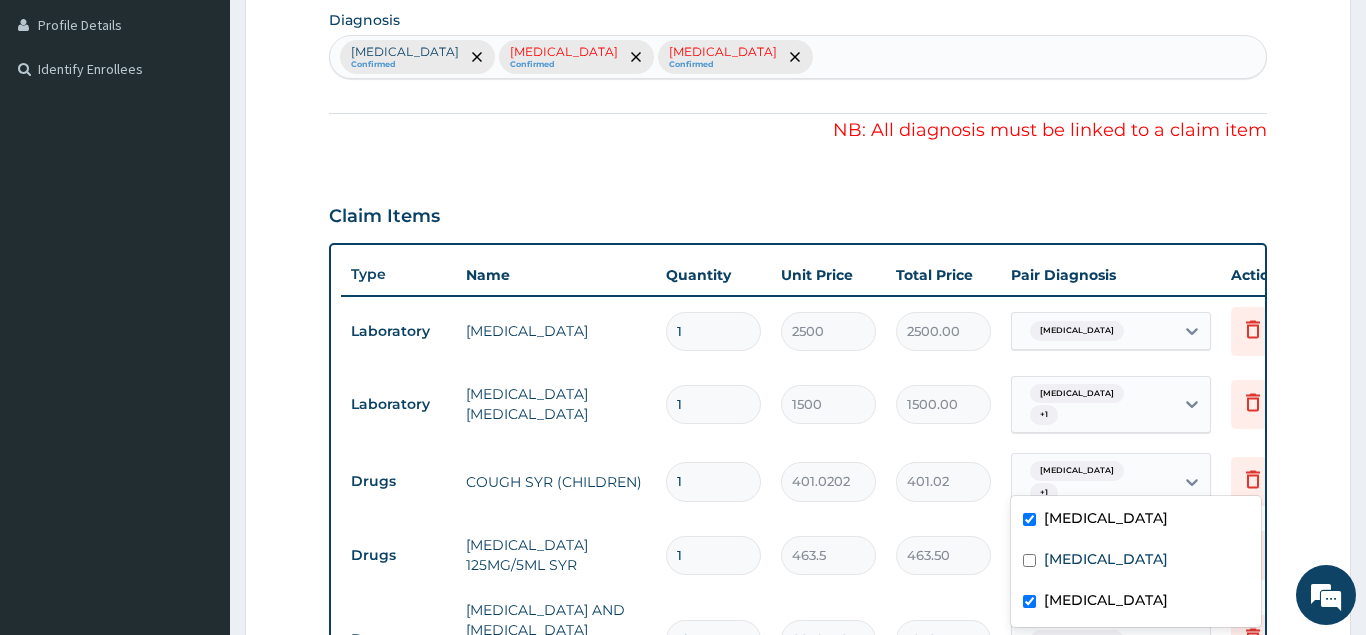 click on "Allergic rhinitis" at bounding box center (1077, 471) 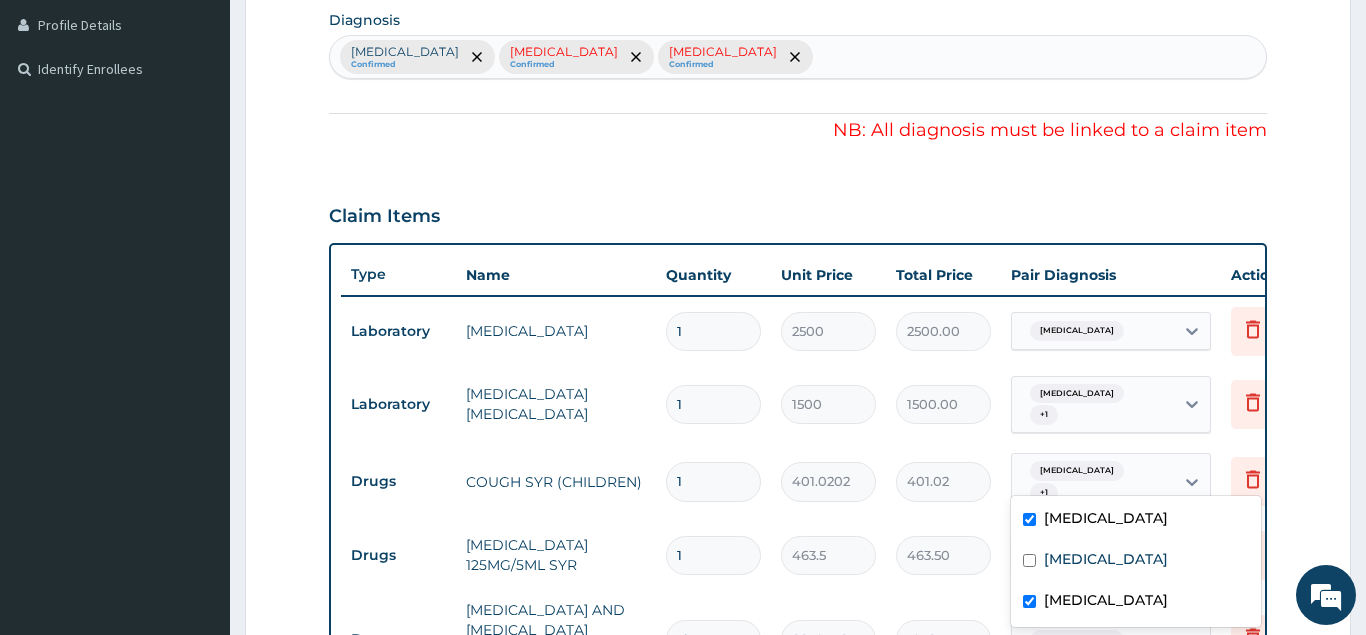 click on "Allergic rhinitis" at bounding box center [1077, 471] 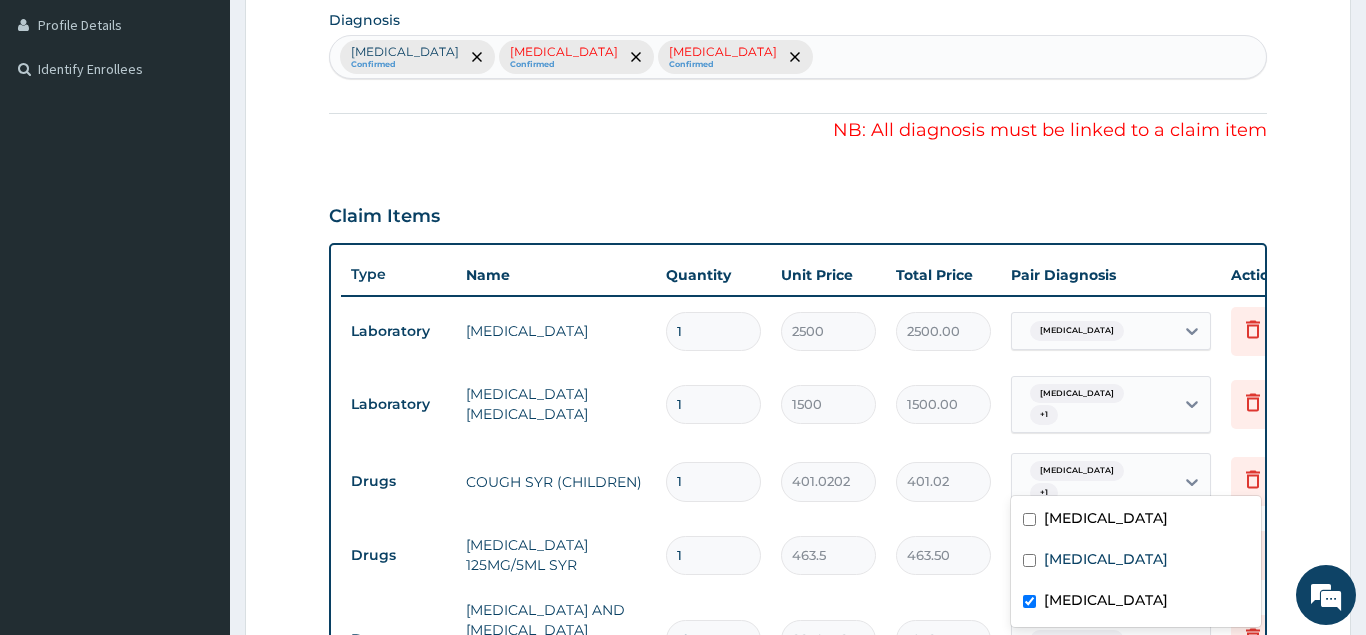 checkbox on "false" 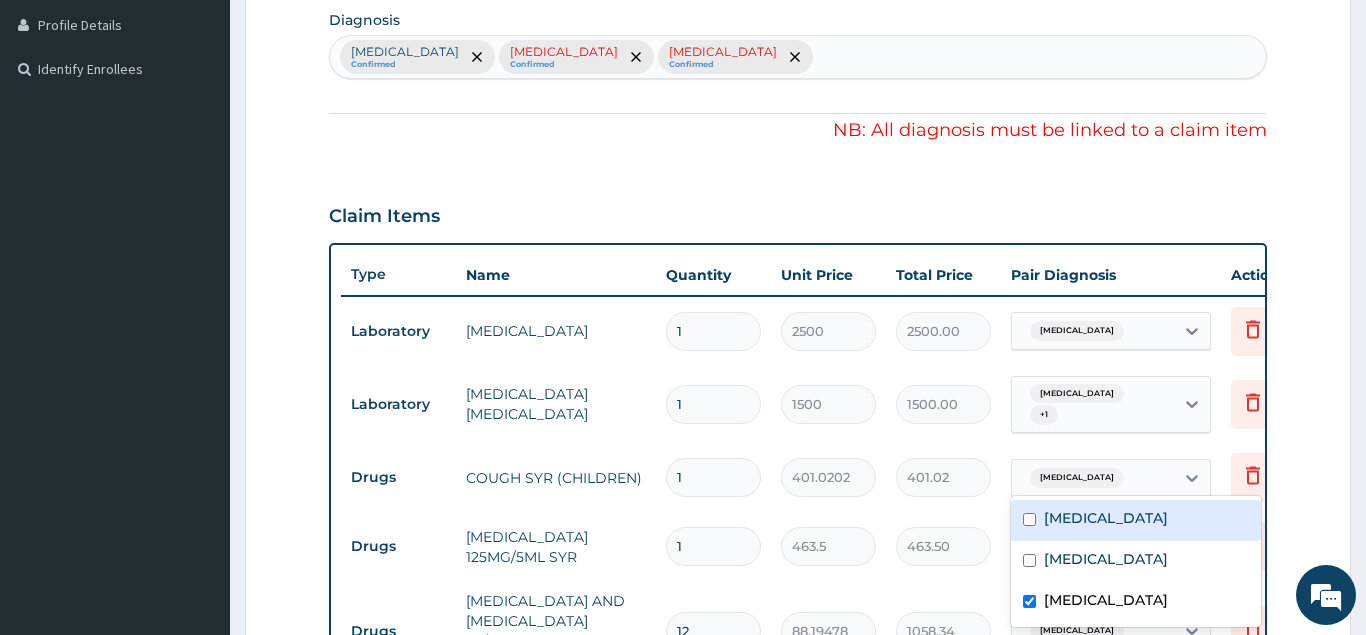 click on "Allergic rhinitis  + 1" at bounding box center (1090, 405) 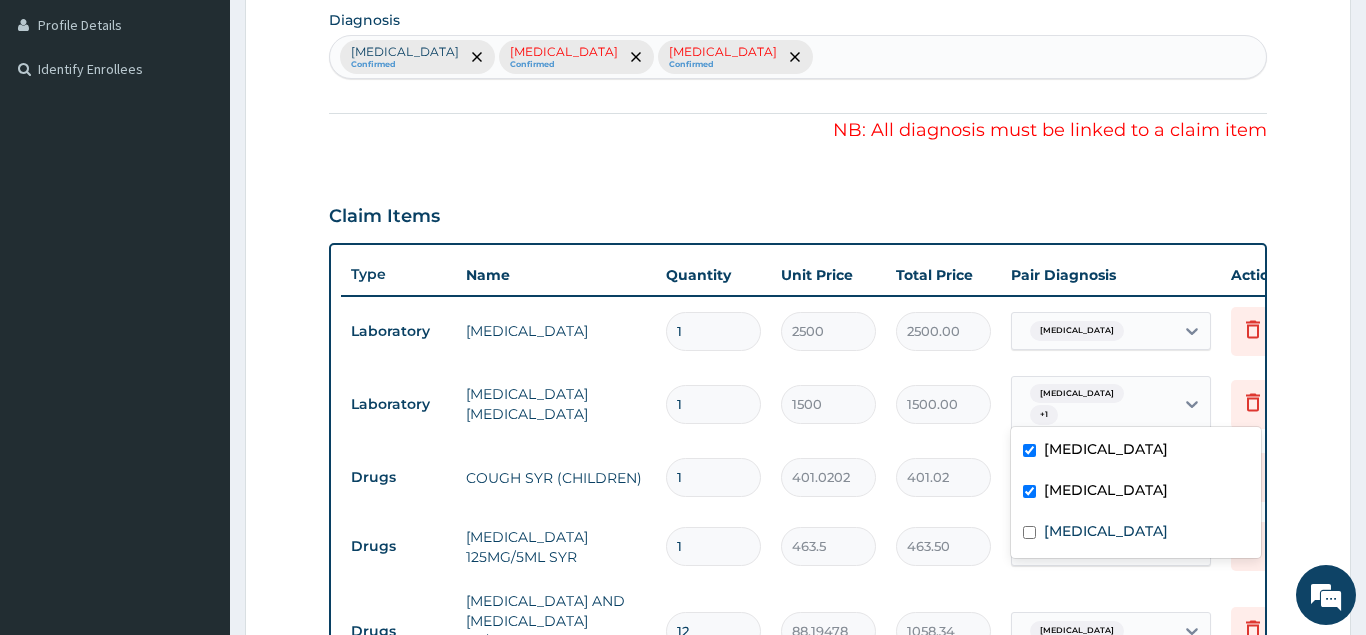 click at bounding box center (1029, 450) 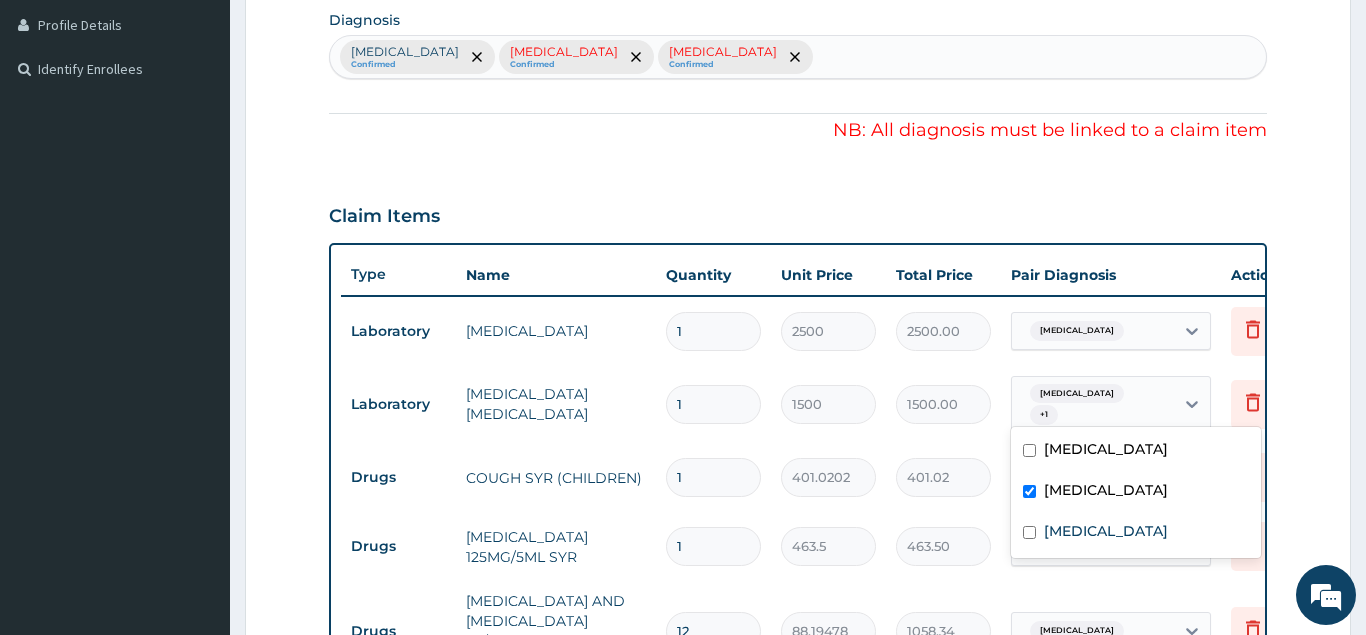 checkbox on "false" 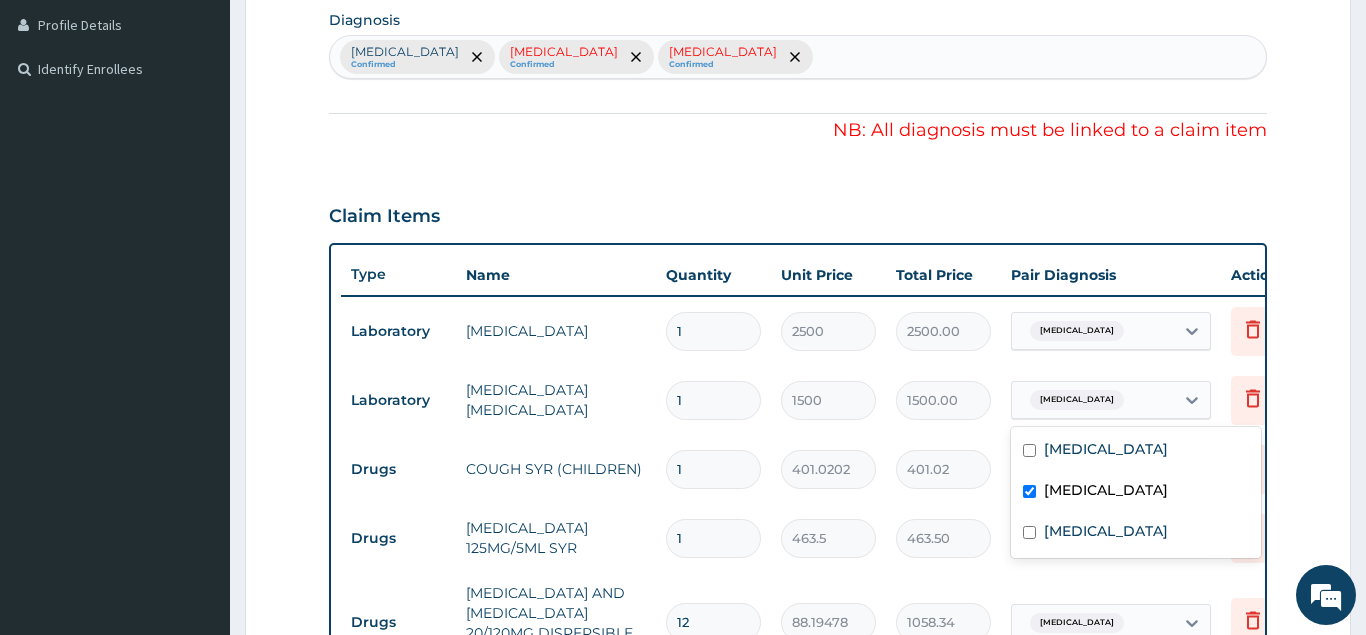 click on "1" at bounding box center (713, 538) 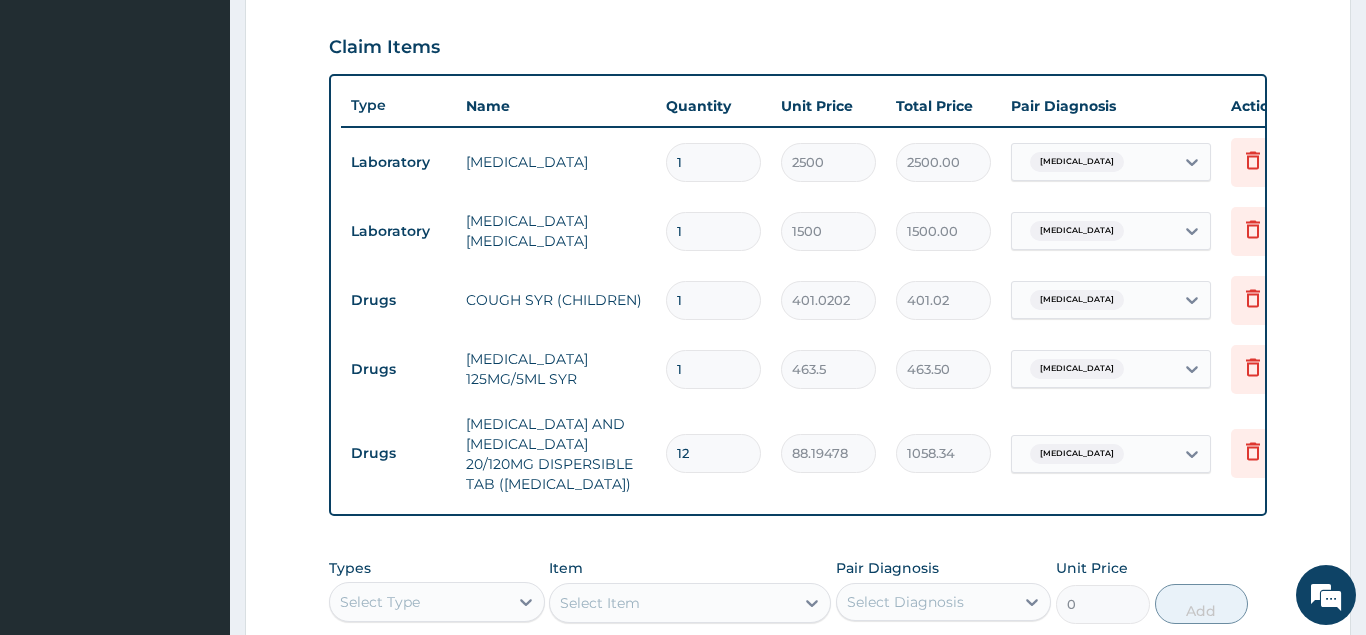 scroll, scrollTop: 705, scrollLeft: 0, axis: vertical 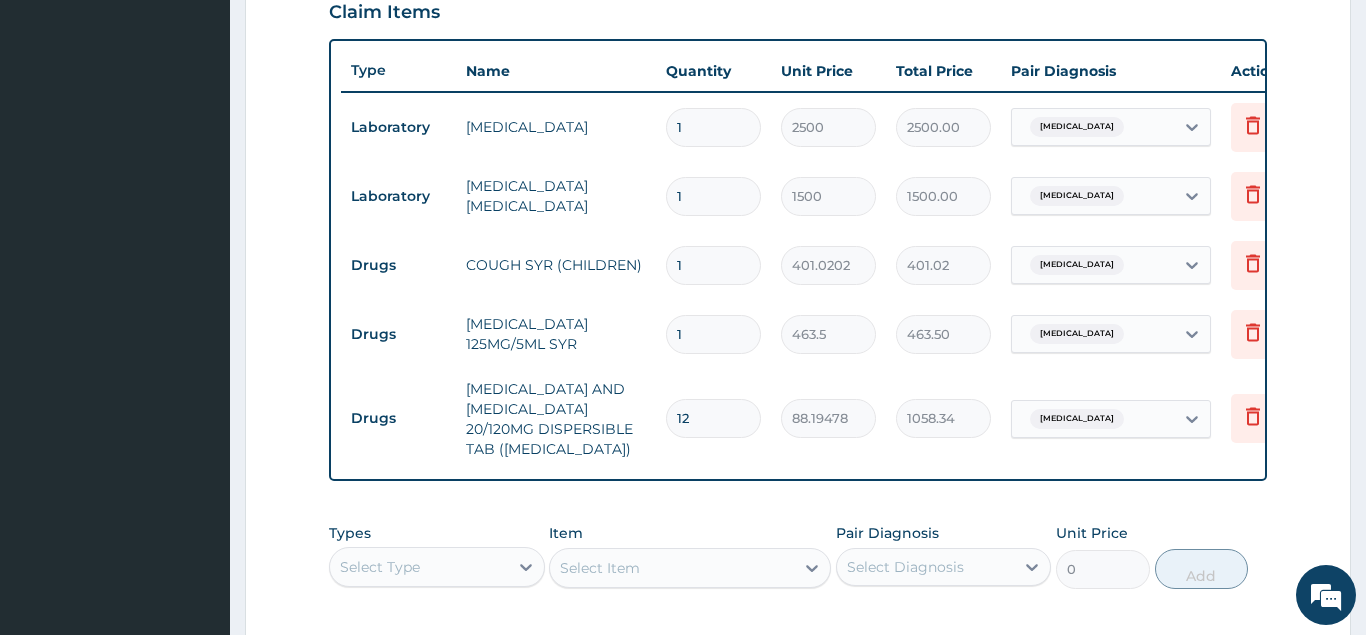 click on "Allergic rhinitis" at bounding box center [1077, 419] 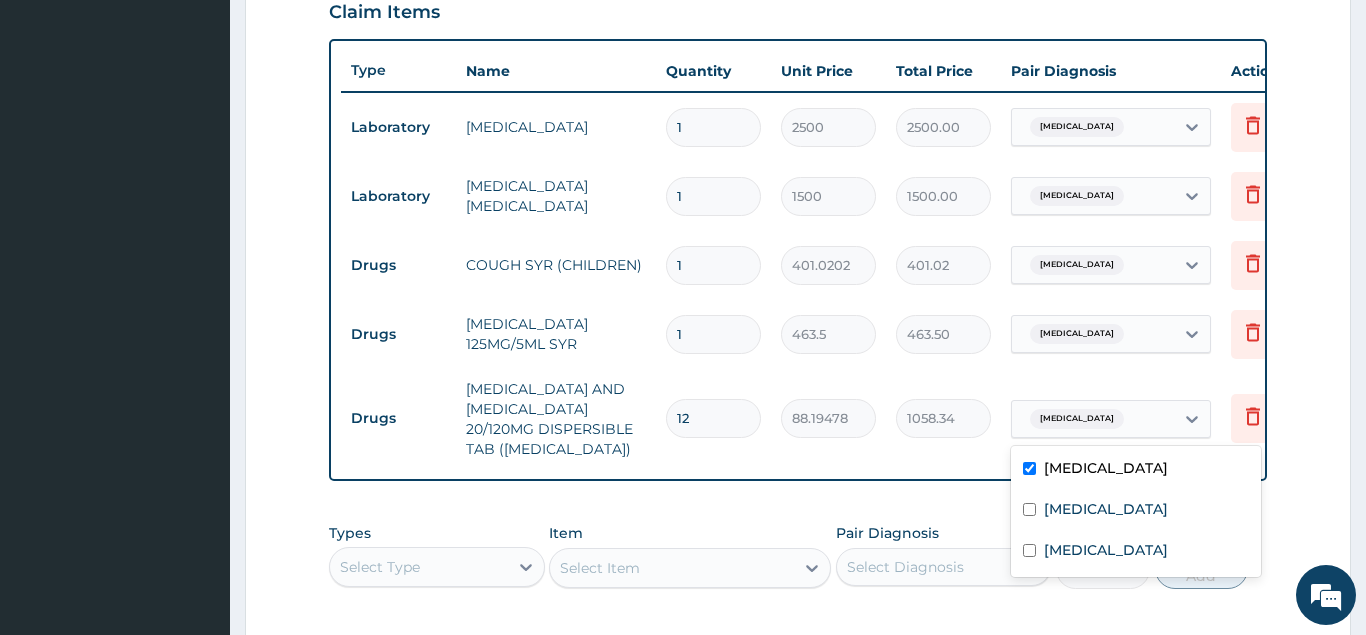 click on "Allergic rhinitis" at bounding box center [1106, 468] 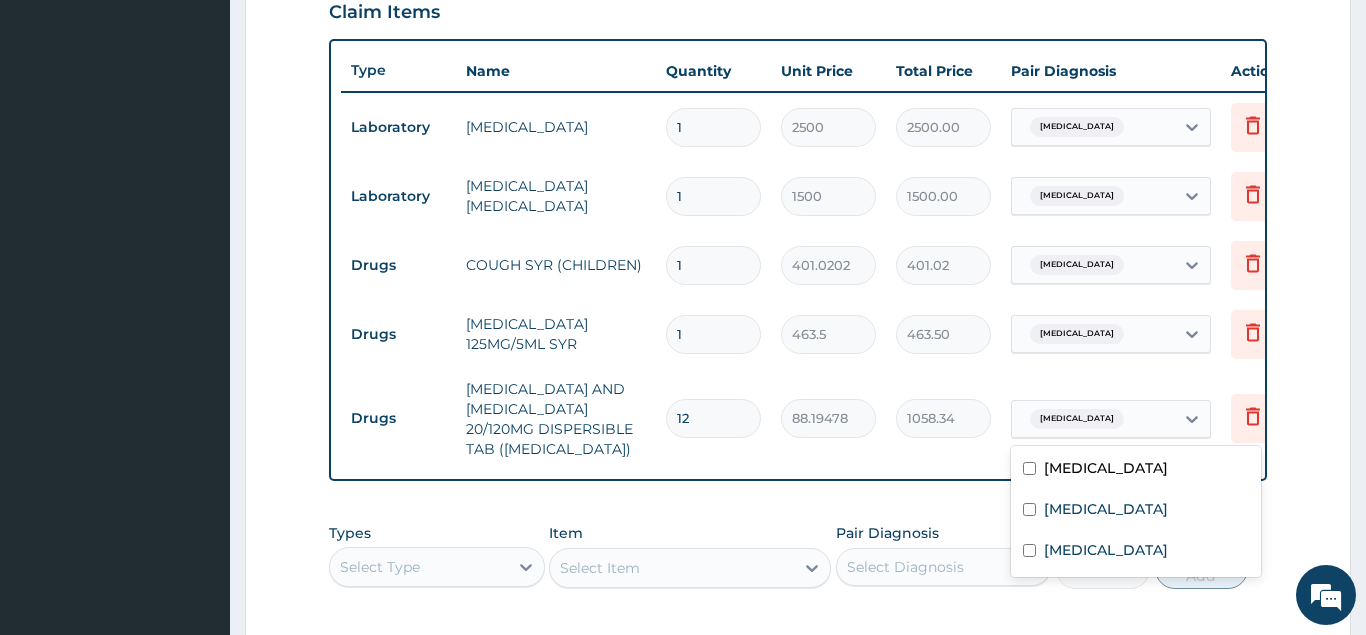 checkbox on "false" 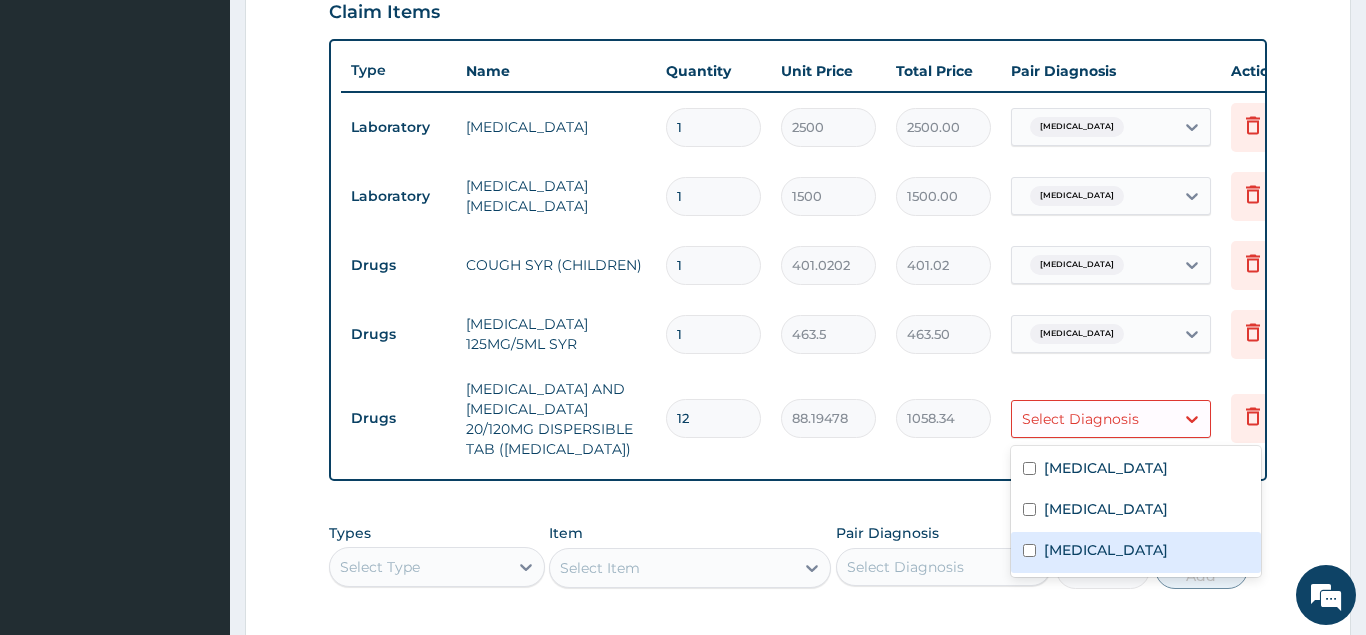 click on "Respiratory tract infection" at bounding box center [1106, 550] 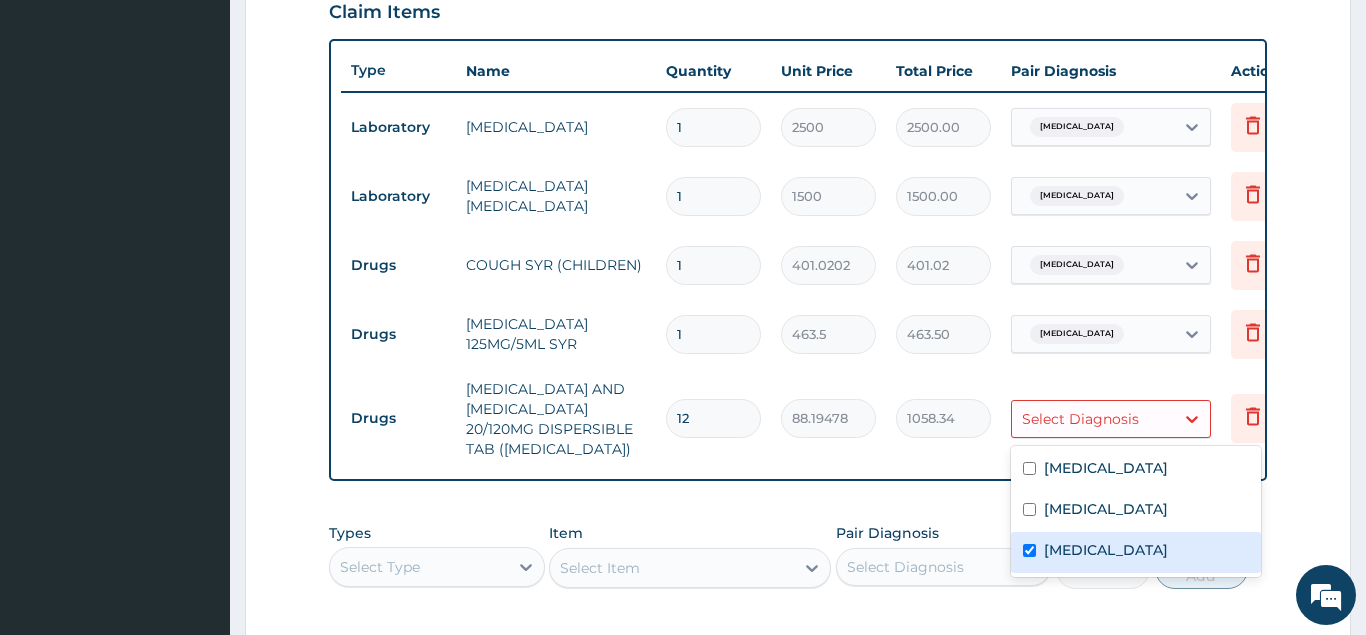 checkbox on "true" 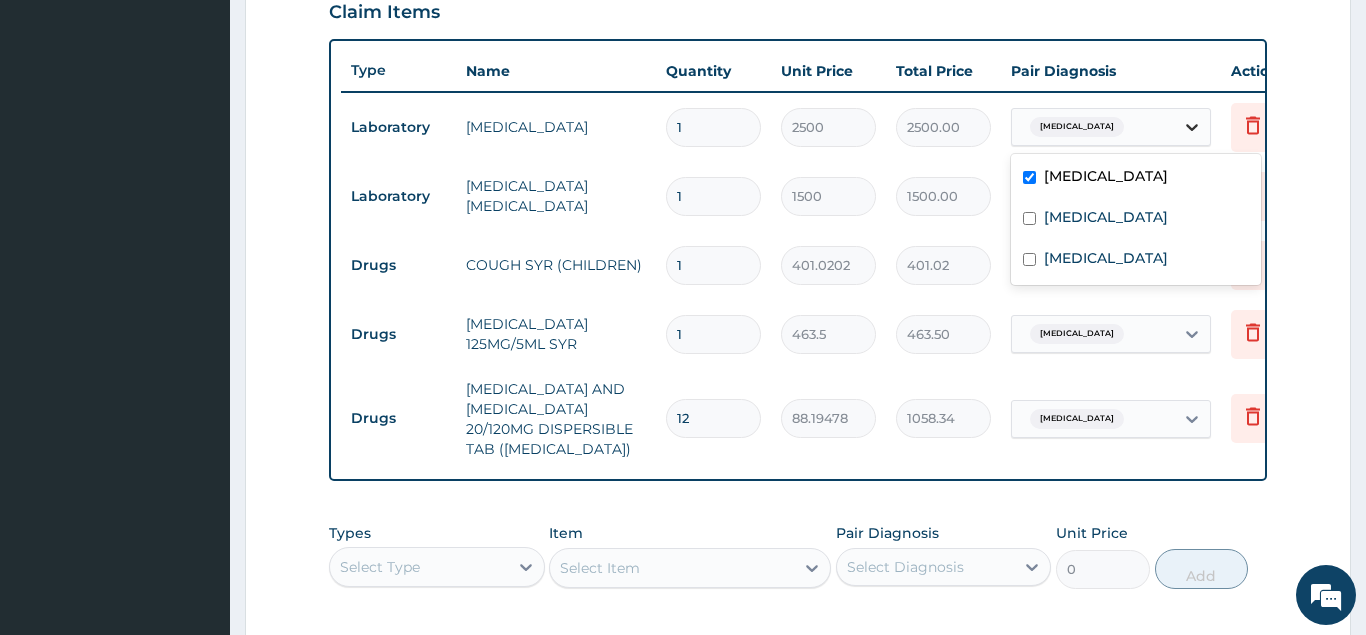 click 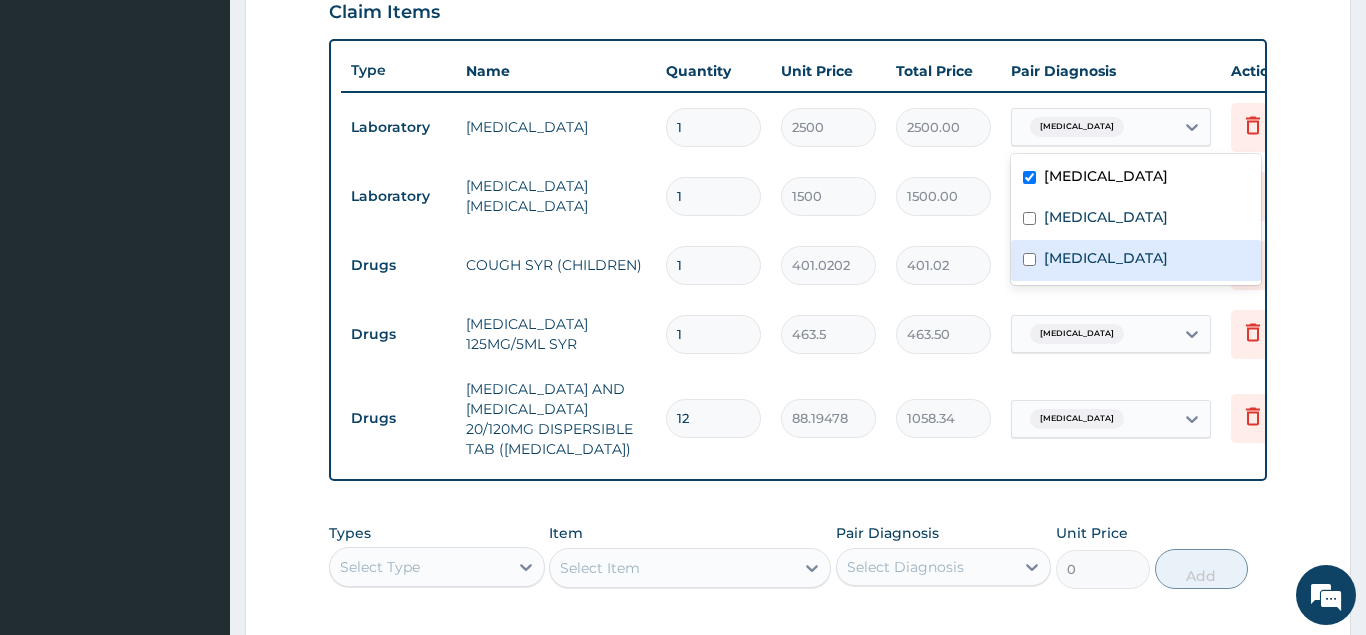 click on "Respiratory tract infection" at bounding box center (1106, 258) 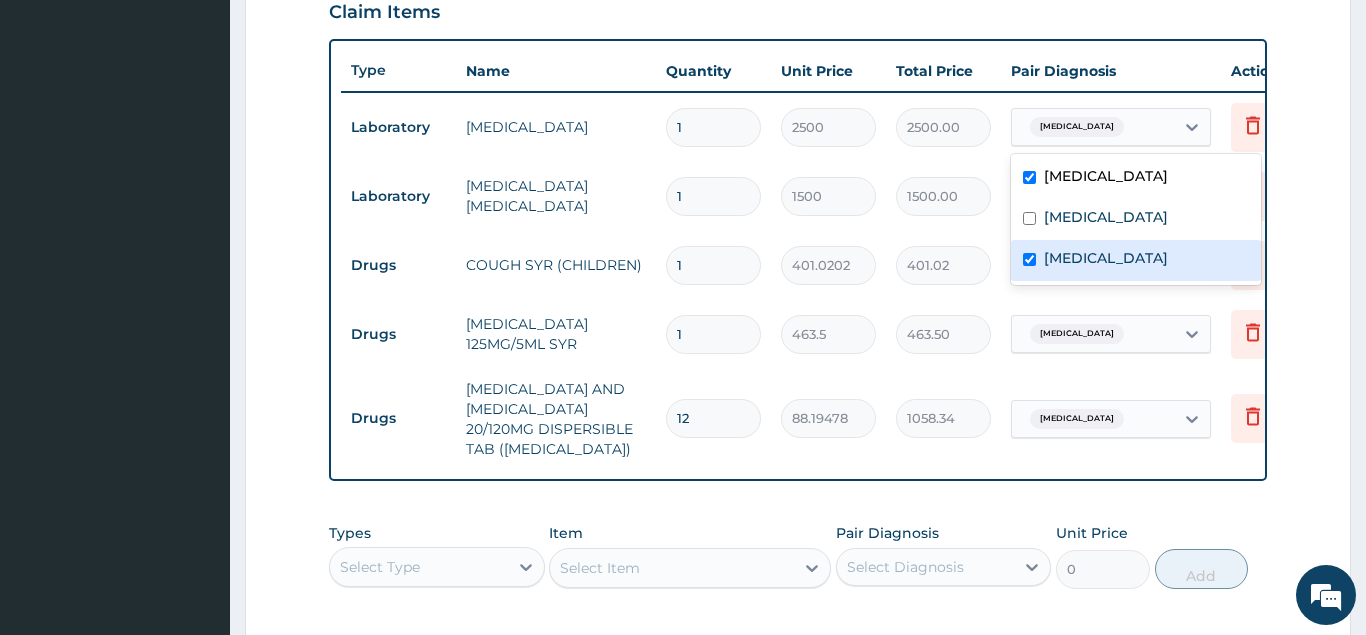 checkbox on "true" 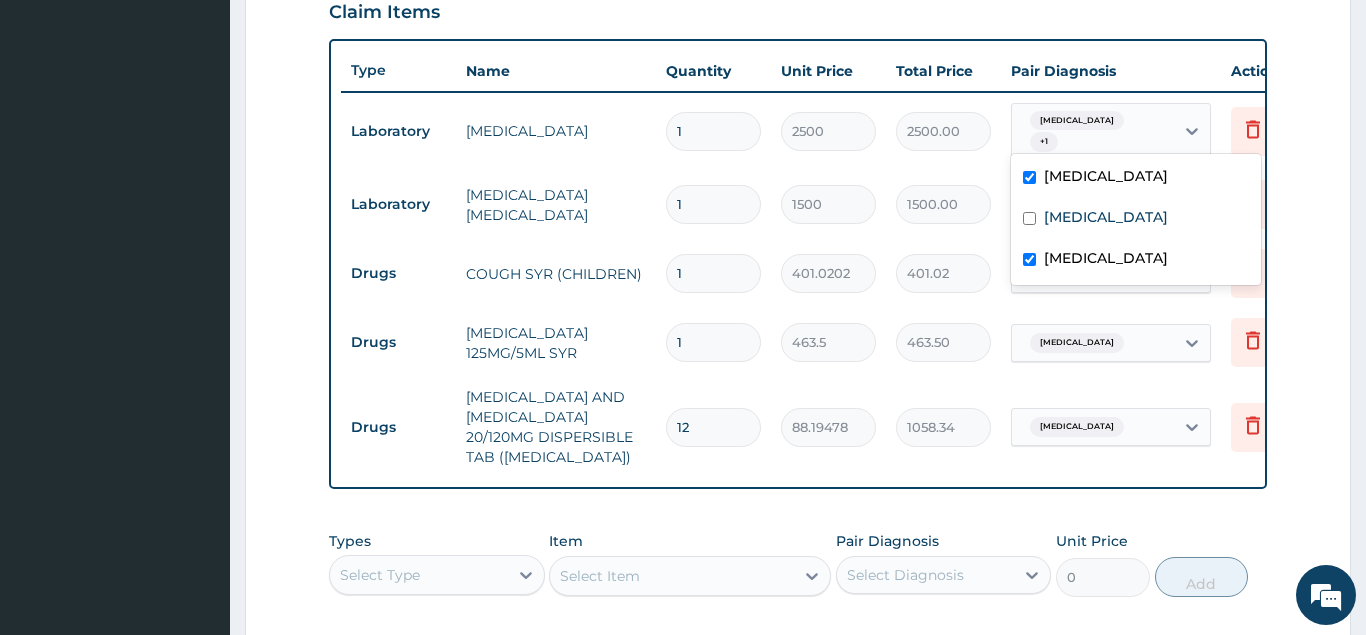click on "Step  2  of 2 PA Code / Prescription Code Enter Code(Secondary Care Only) Encounter Date 06-07-2025 Important Notice Please enter PA codes before entering items that are not attached to a PA code   All diagnoses entered must be linked to a claim item. Diagnosis & Claim Items that are visible but inactive cannot be edited because they were imported from an already approved PA code. Diagnosis Allergic rhinitis Confirmed Malaria Confirmed Respiratory tract infection Confirmed NB: All diagnosis must be linked to a claim item Claim Items Type Name Quantity Unit Price Total Price Pair Diagnosis Actions Laboratory FULL BLOOD COUNT 1 2500 2500.00 option Respiratory tract infection, selected. option Allergic rhinitis focused, 1 of 3. 3 results available. Use Up and Down to choose options, press Enter to select the currently focused option, press Escape to exit the menu, press Tab to select the option and exit the menu. Allergic rhinitis  + 1 Delete Laboratory MALARIA PARASITE 1 1500 1500.00 Malaria Delete Drugs 1 1 12" at bounding box center [798, 91] 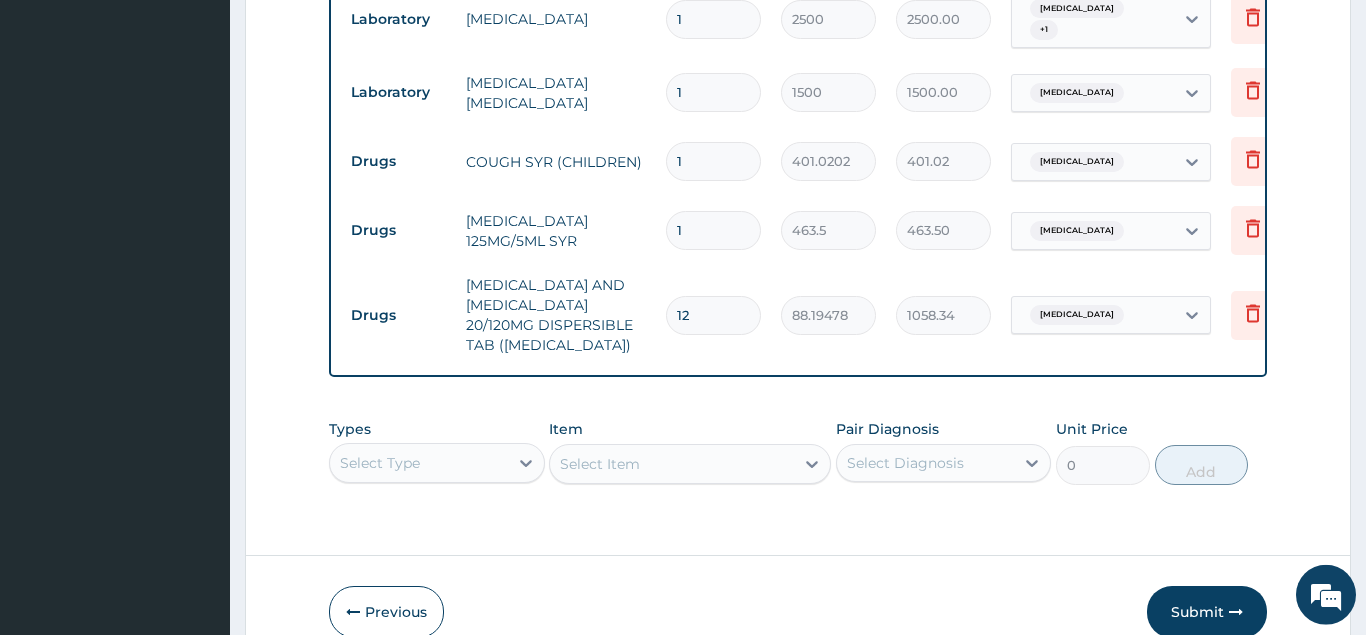 scroll, scrollTop: 909, scrollLeft: 0, axis: vertical 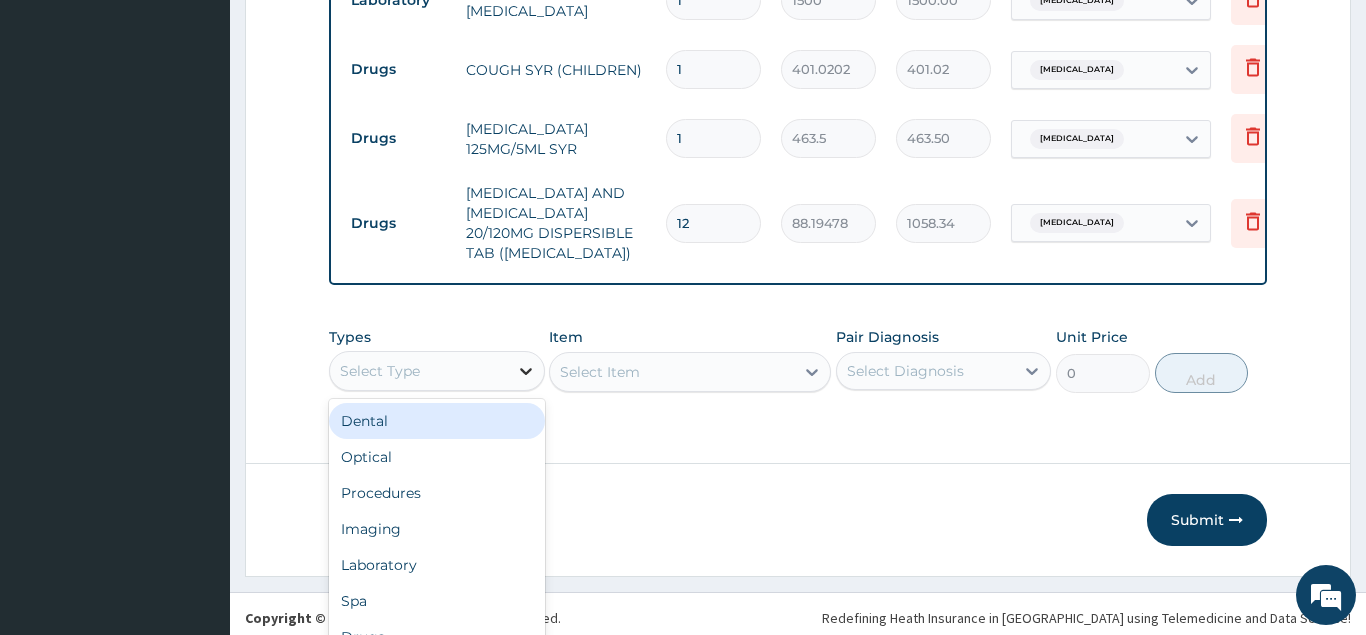 click on "option Dental focused, 1 of 10. 10 results available. Use Up and Down to choose options, press Enter to select the currently focused option, press Escape to exit the menu, press Tab to select the option and exit the menu. Select Type Dental Optical Procedures Imaging Laboratory Spa Drugs Immunizations Others Gym" at bounding box center [437, 371] 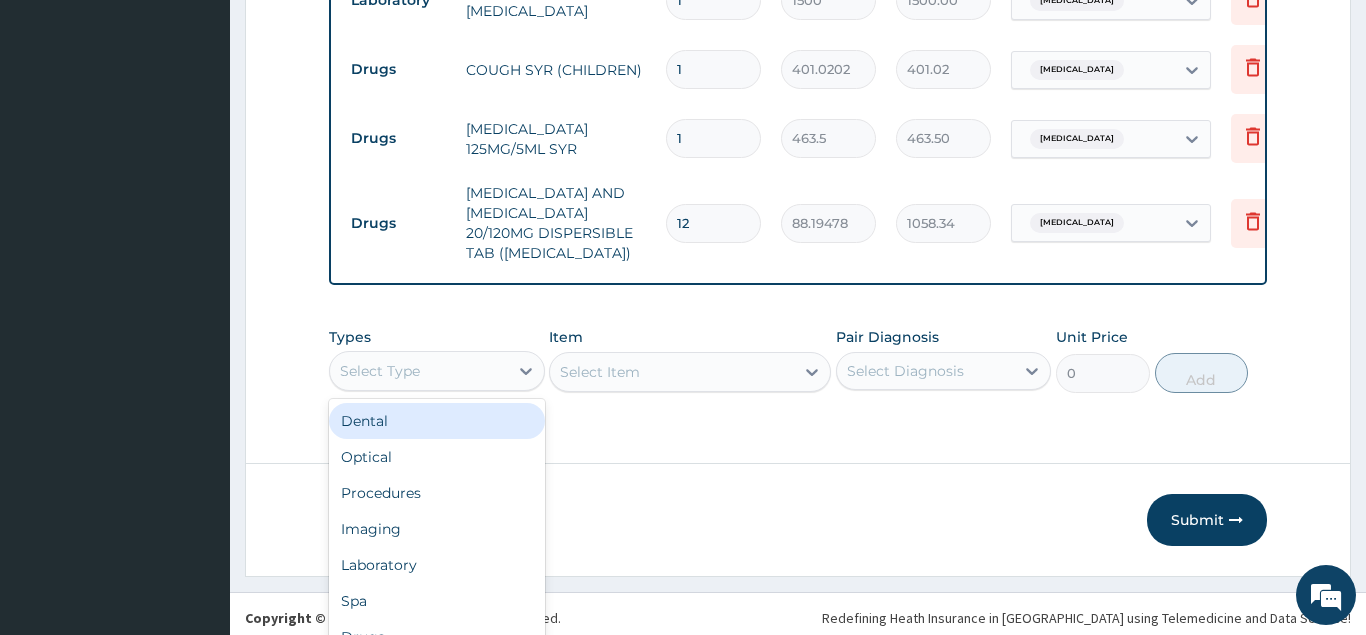scroll, scrollTop: 55, scrollLeft: 0, axis: vertical 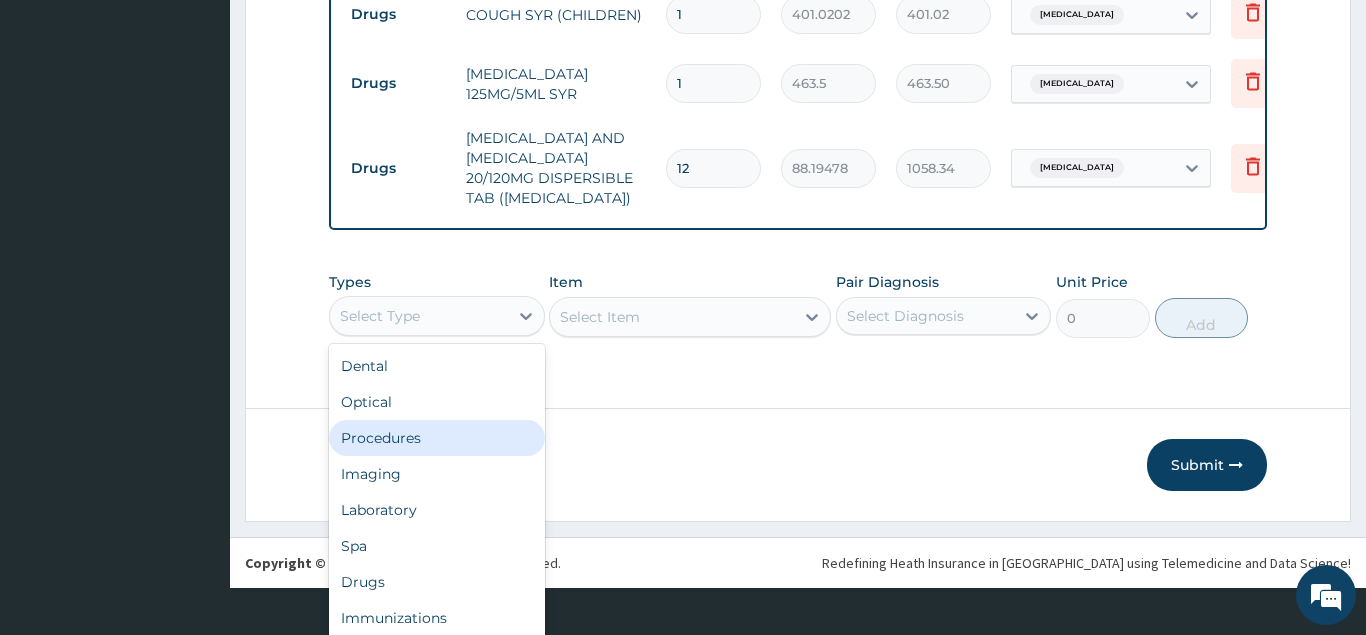 click on "Procedures" at bounding box center [437, 438] 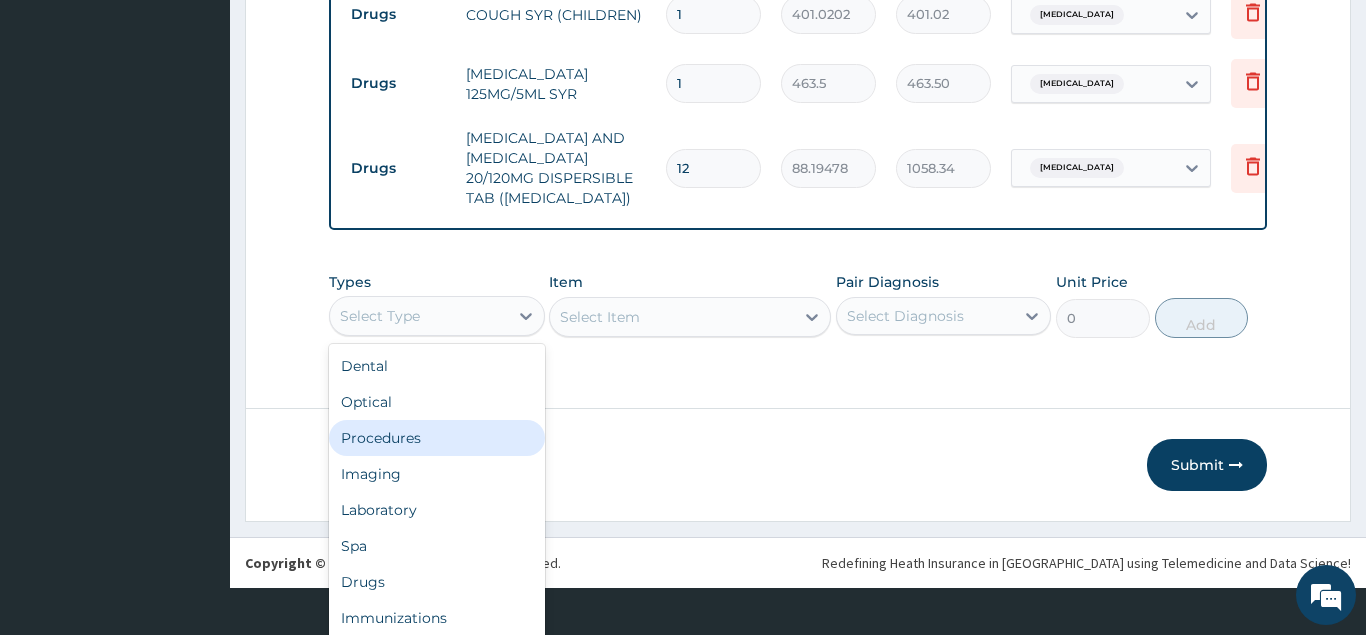 scroll, scrollTop: 0, scrollLeft: 0, axis: both 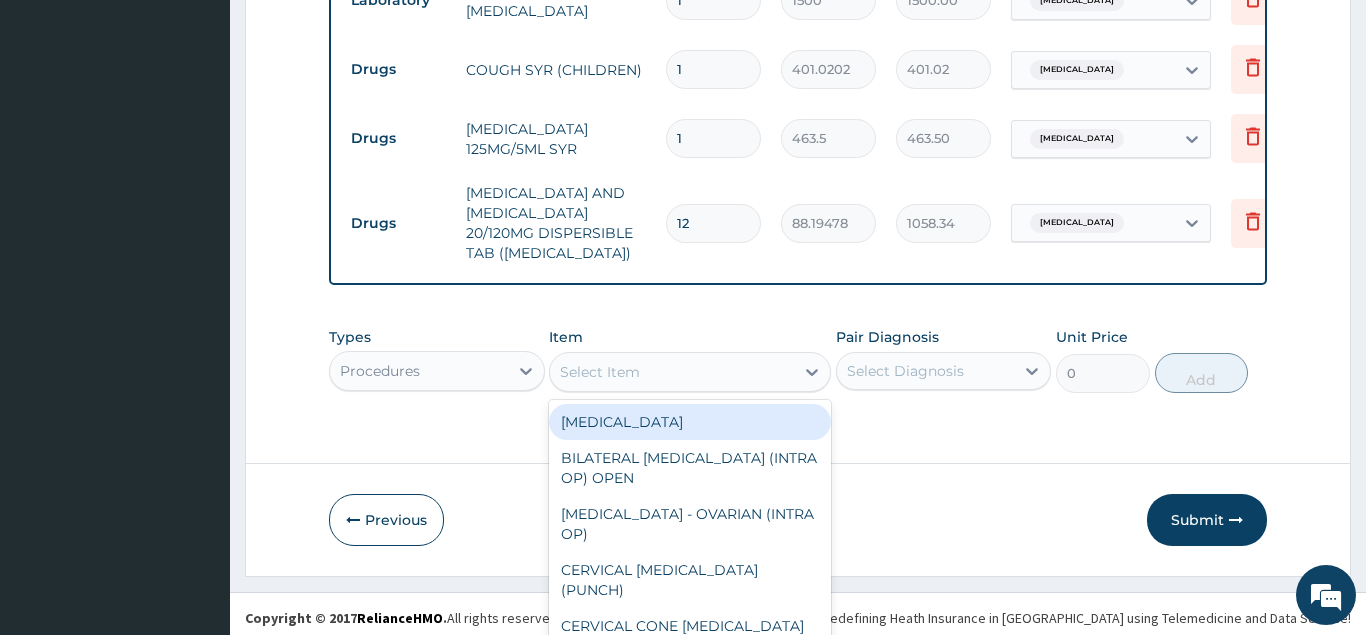 click on "option COLPOSCOPY focused, 1 of 1123. 1123 results available. Use Up and Down to choose options, press Enter to select the currently focused option, press Escape to exit the menu, press Tab to select the option and exit the menu. Select Item COLPOSCOPY BILATERAL TUBAL LIGATION (INTRA OP) OPEN BIOPSY - OVARIAN (INTRA OP) CERVICAL BIOPSY (PUNCH) CERVICAL CONE BIOPSY CERVICAL DILATATION CERVICAL POLYPECTOMY CRYOCAUTERY OF CERVICAL LESION DIAGNOSTIC LAPAROSCOPY E - CAUTERY - WARTS (GENITAL) ADHESIOLYSIS AND ENDOCERVICAL CATHETER INSERTION ADHESIOLYSIS AND ENDOCERVICAL CATHETER REMOVAL ENDOMETRIAL BIOPSY LAPAROSCOPY - MYOMECTOMY LAPAROSCOPY -SALPINGECTOMY LAPAROSCOPY - OVARIAN CYSTECTOMY LAPAROSCOPY - HYSTERECTOMY LAPAROSCOPY - SACROHYSTEROPEXY HYSTEROSCOPY - ADHESIOLYSIS HYSTEROSCOPY - POLYPECTOMY HYSTEROSCOPY - DIAGNOSTIC ERPC - MAJOR ERPC - MINOR ERPC (REPEAT) EUA - STAGING AND BIOPSY EXAMINATION UNDER ANAESTHESIA EXCISION - VAGINAL SEPTUM HYSTERECTOMY - ABDOMINAL HYSTERECTOMY - VAGINAL LAPAROSCOPY AND DYE TEST" at bounding box center (690, 372) 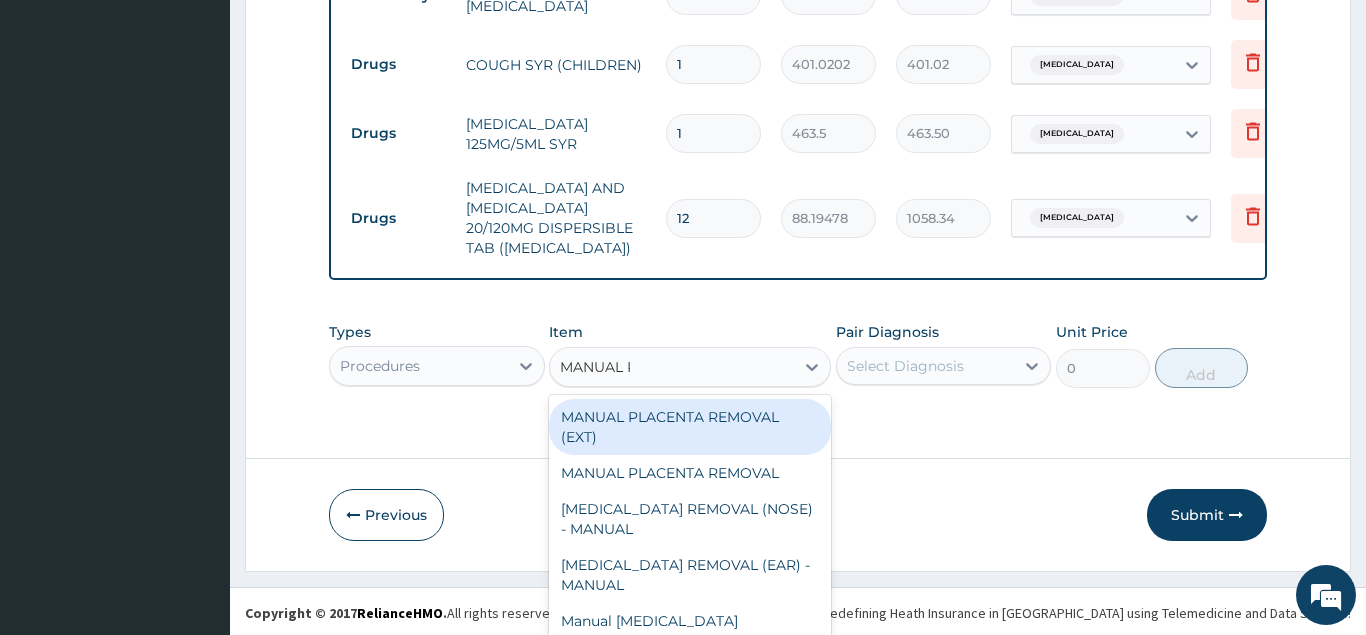 scroll, scrollTop: 0, scrollLeft: 0, axis: both 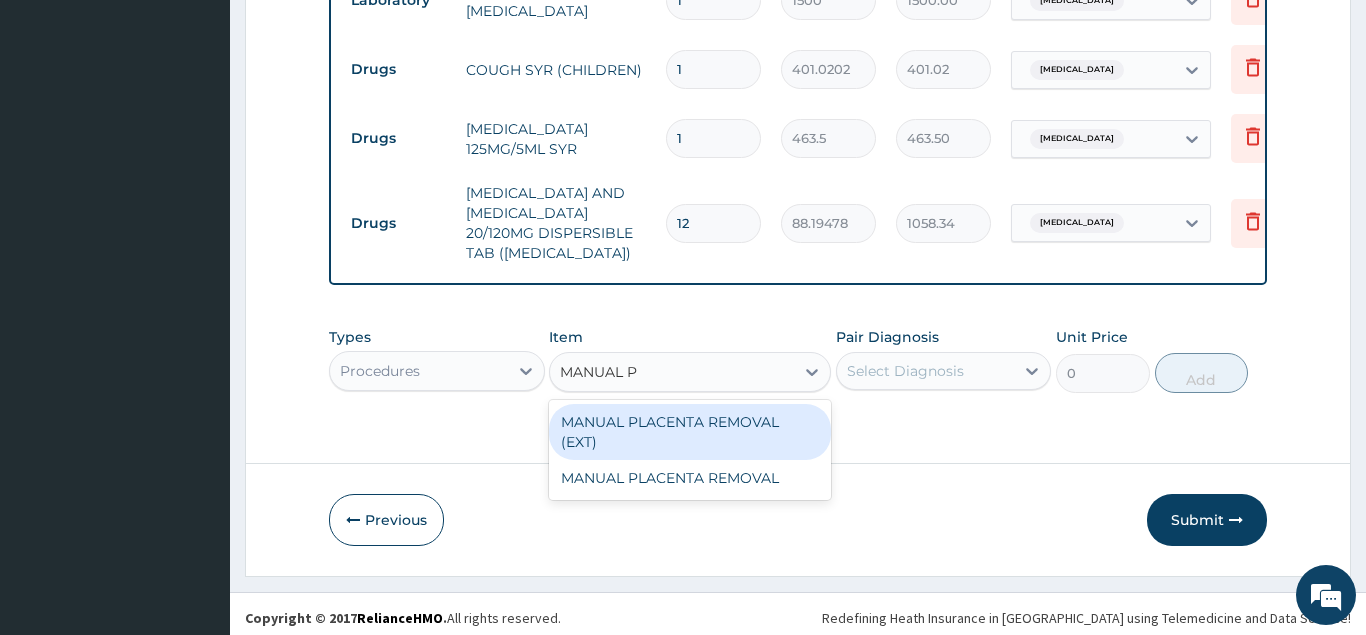 type on "MANUAL PL" 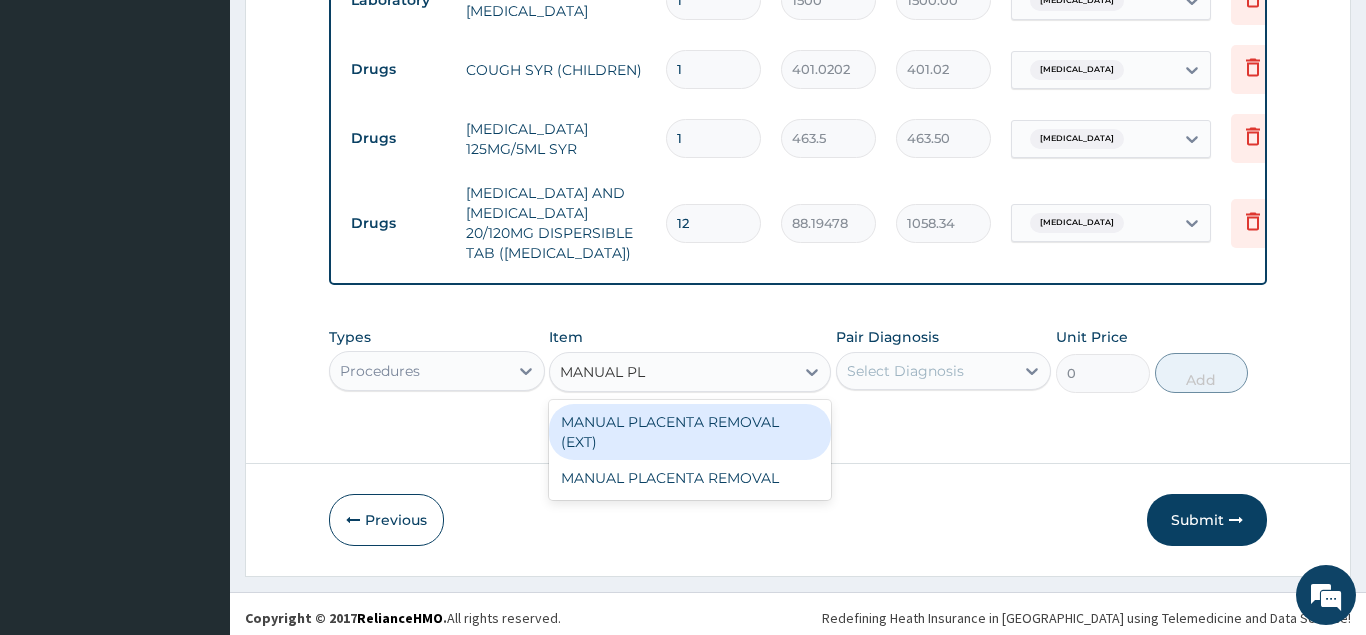 click on "MANUAL PLACENTA REMOVAL (EXT)" at bounding box center [690, 432] 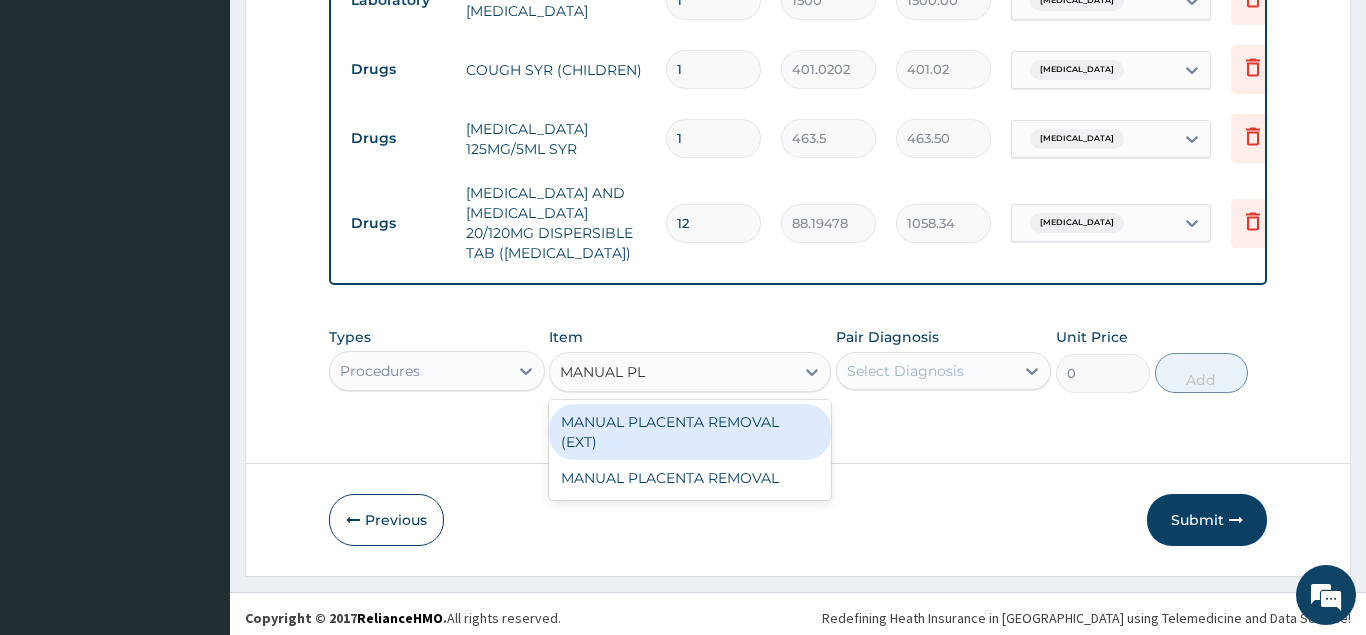 type 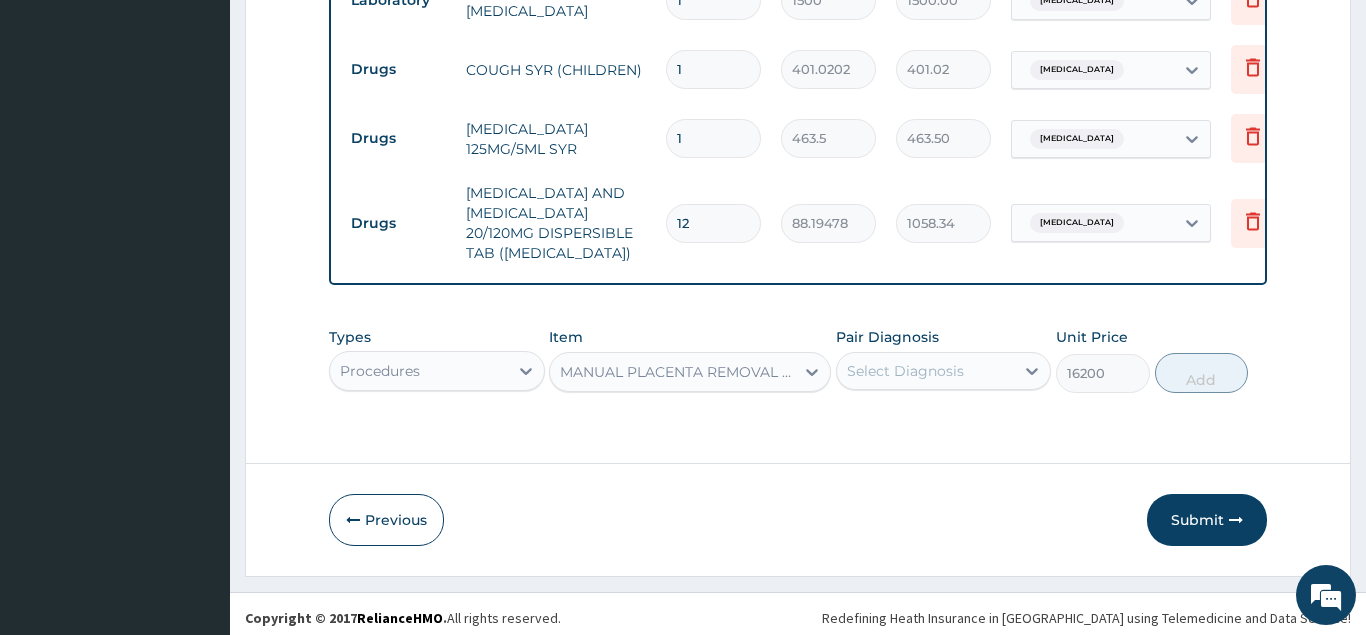 click on "option MANUAL PLACENTA REMOVAL (EXT), selected.   Select is focused ,type to refine list, press Down to open the menu,  MANUAL PLACENTA REMOVAL (EXT)" at bounding box center [690, 372] 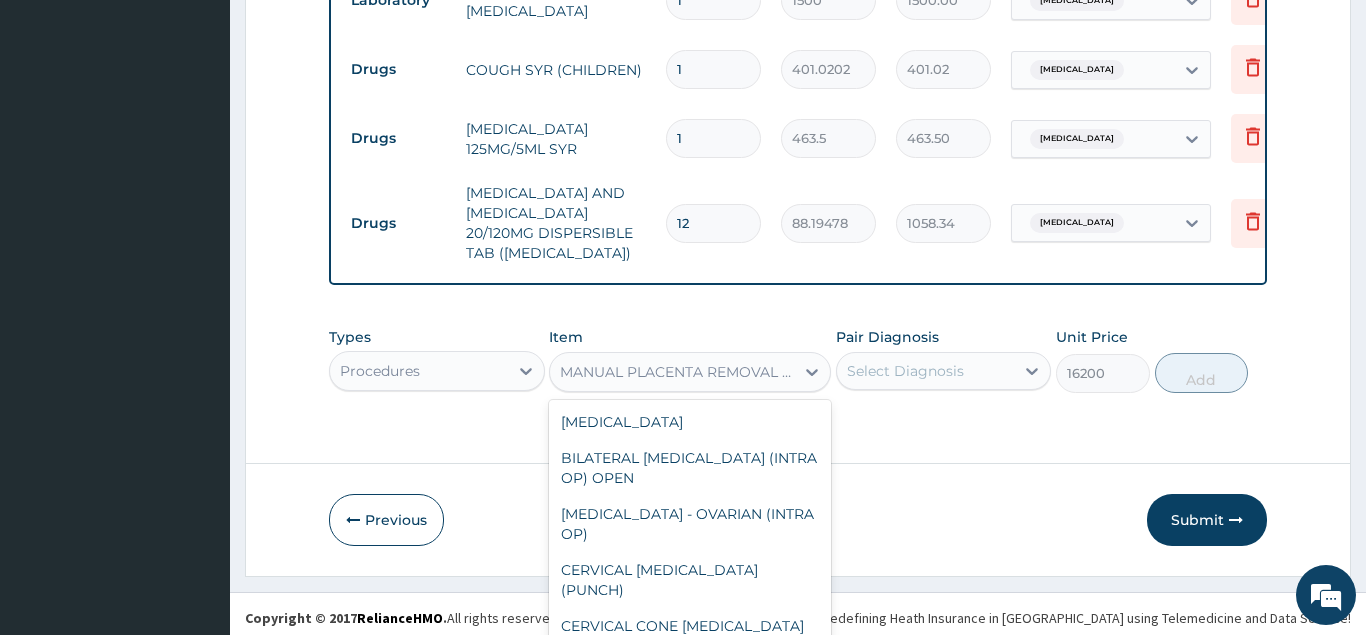 scroll, scrollTop: 57, scrollLeft: 0, axis: vertical 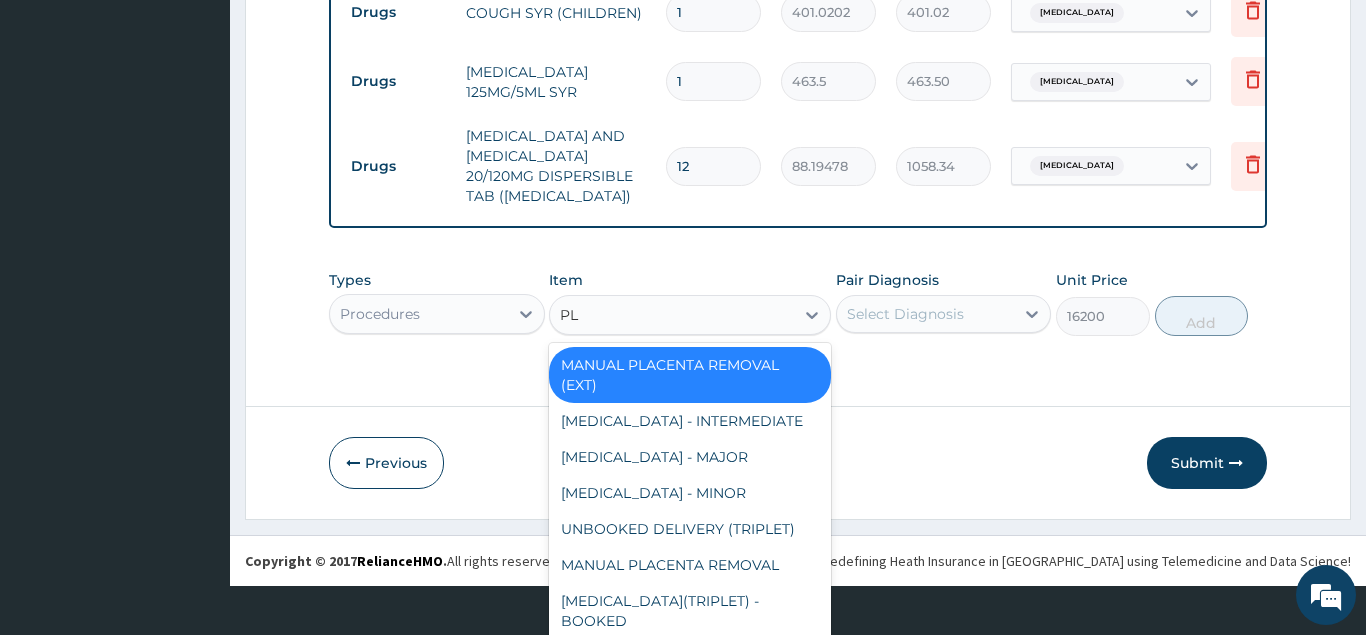 type on "P" 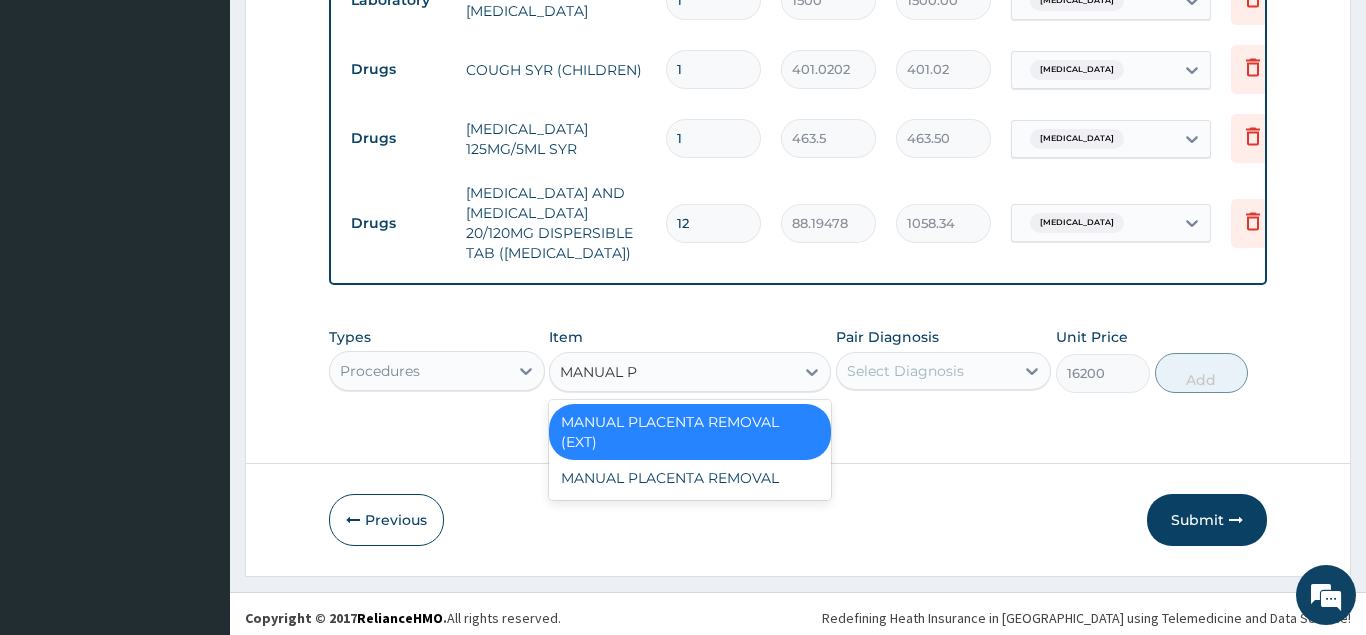 scroll, scrollTop: 0, scrollLeft: 0, axis: both 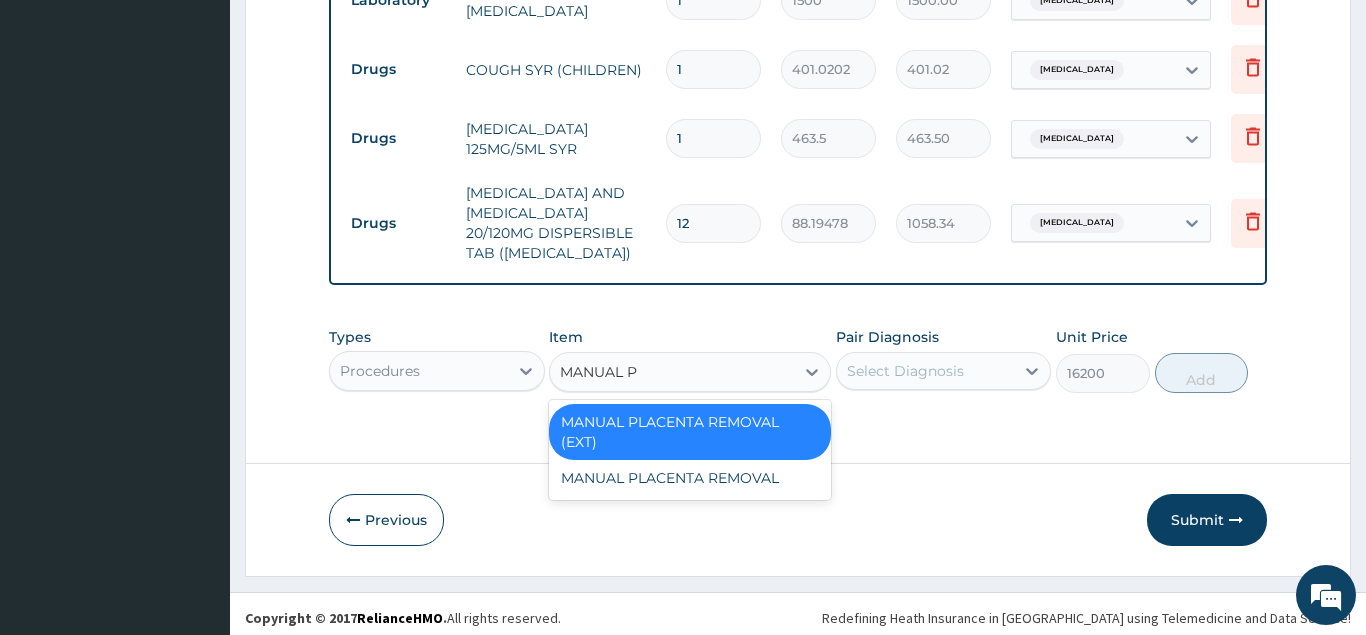 type on "MANUAL PL" 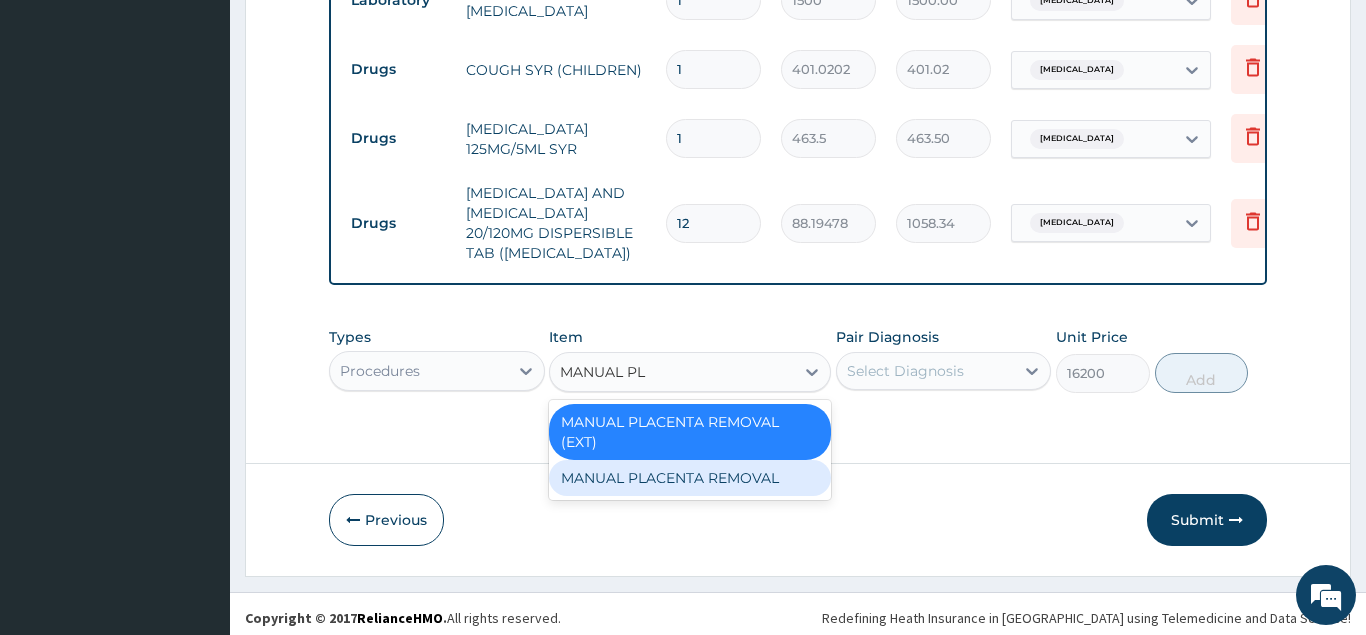 click on "MANUAL PLACENTA REMOVAL" at bounding box center (690, 478) 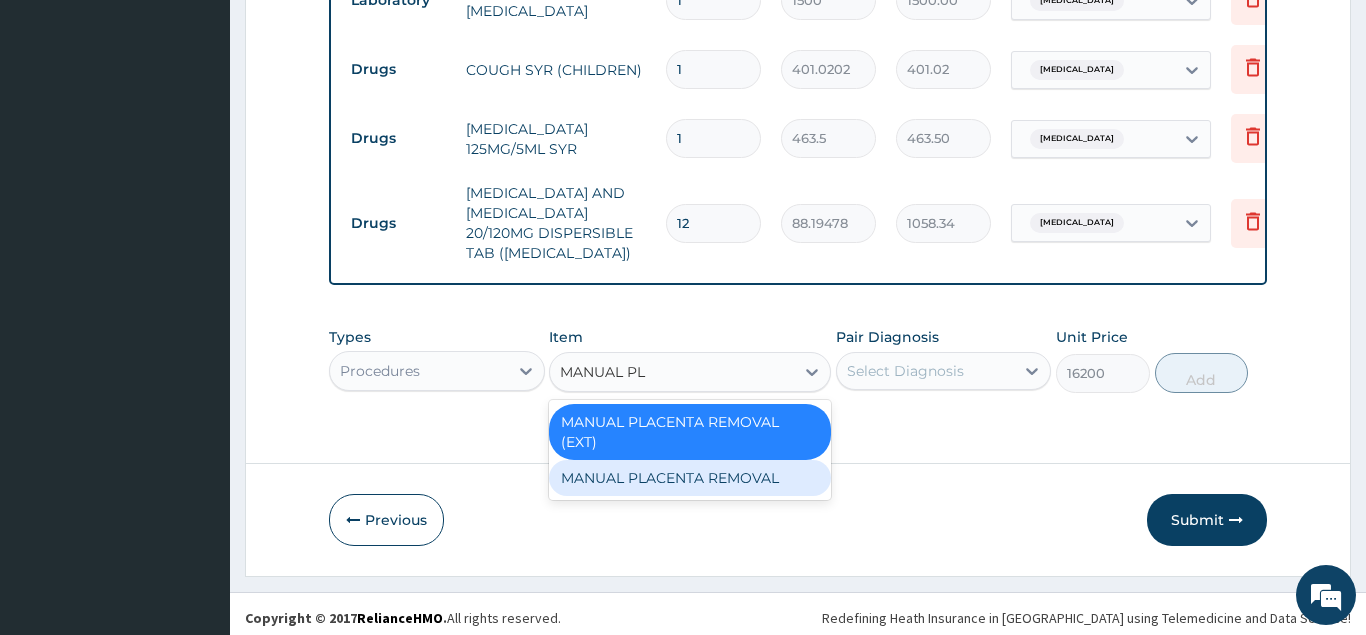type 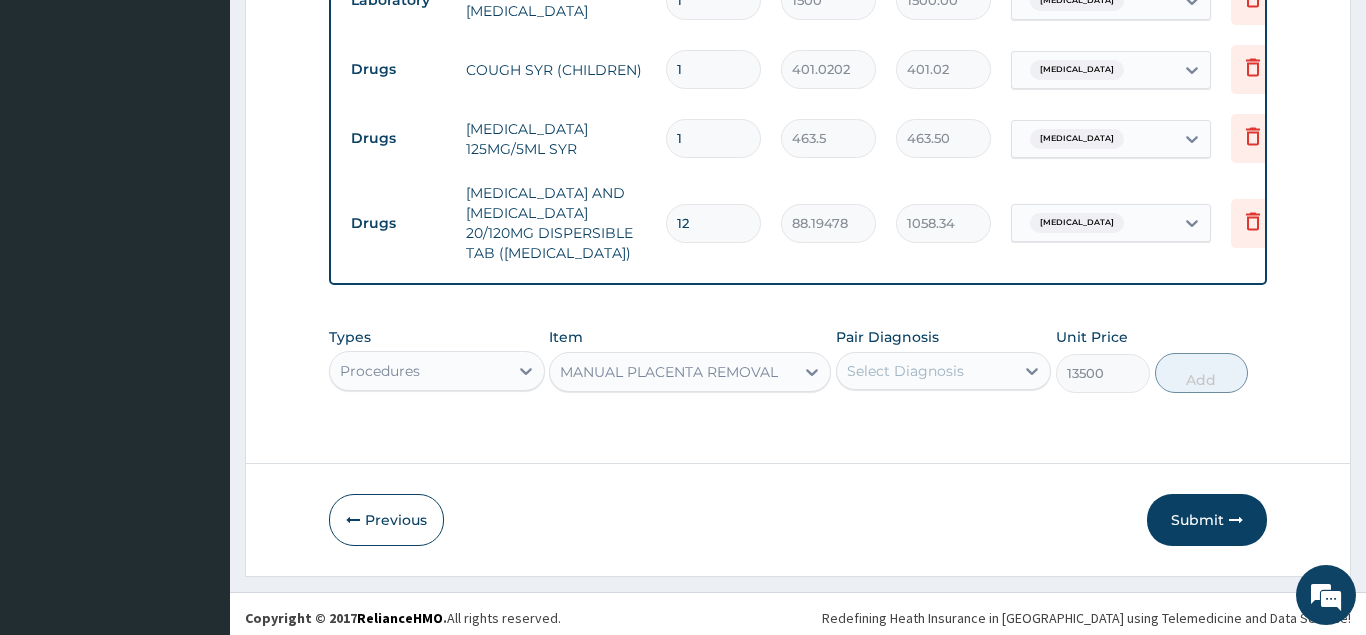 click on "Types Procedures Item option MANUAL PLACENTA REMOVAL, selected.   Select is focused ,type to refine list, press Down to open the menu,  MANUAL PLACENTA REMOVAL Pair Diagnosis Select Diagnosis Unit Price 13500 Add" at bounding box center [798, 360] 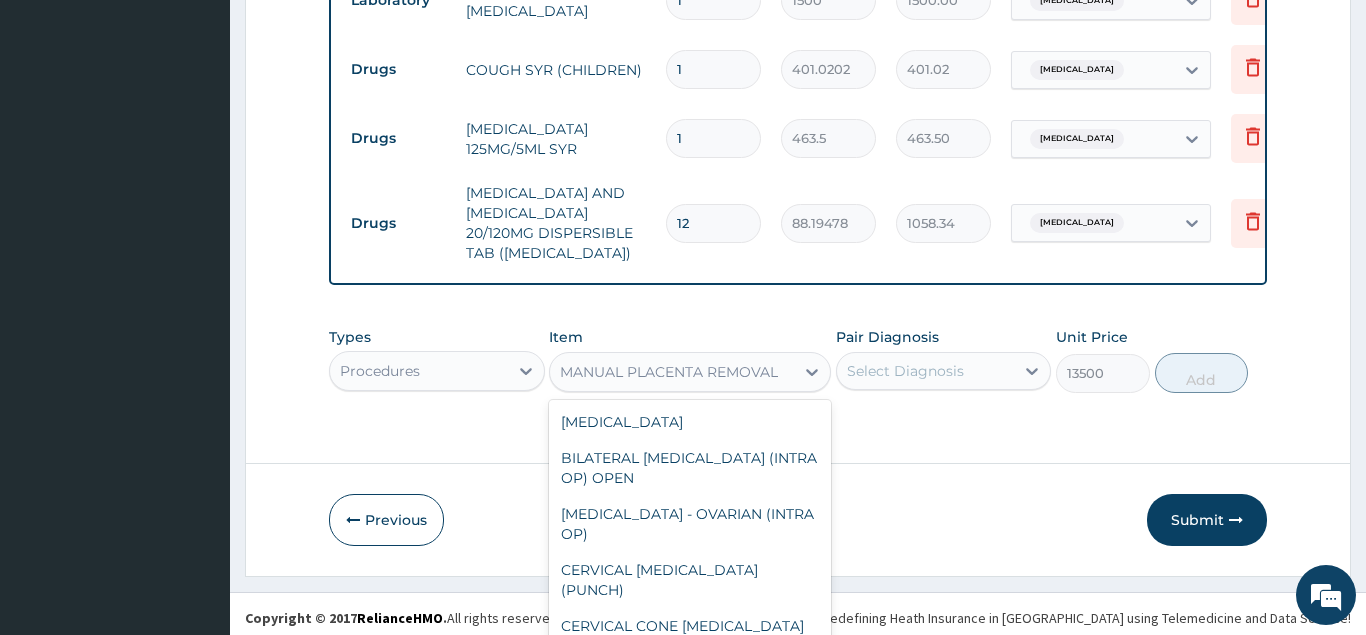 scroll, scrollTop: 57, scrollLeft: 0, axis: vertical 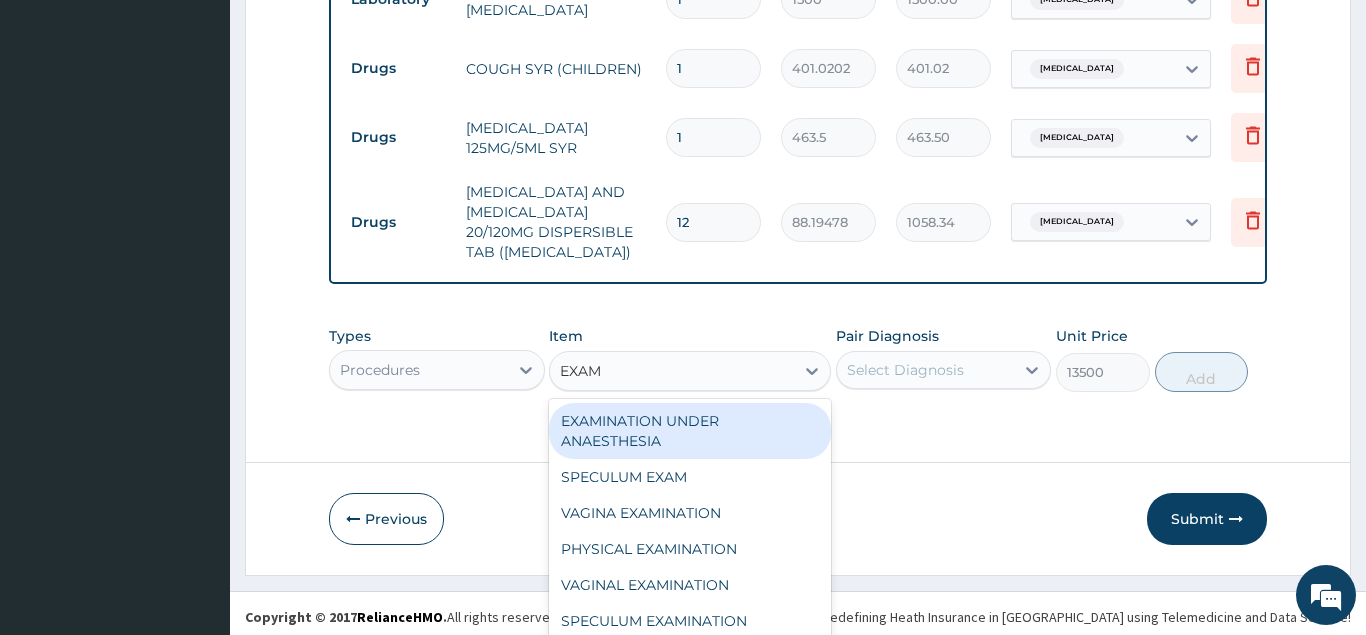 type on "EXAMI" 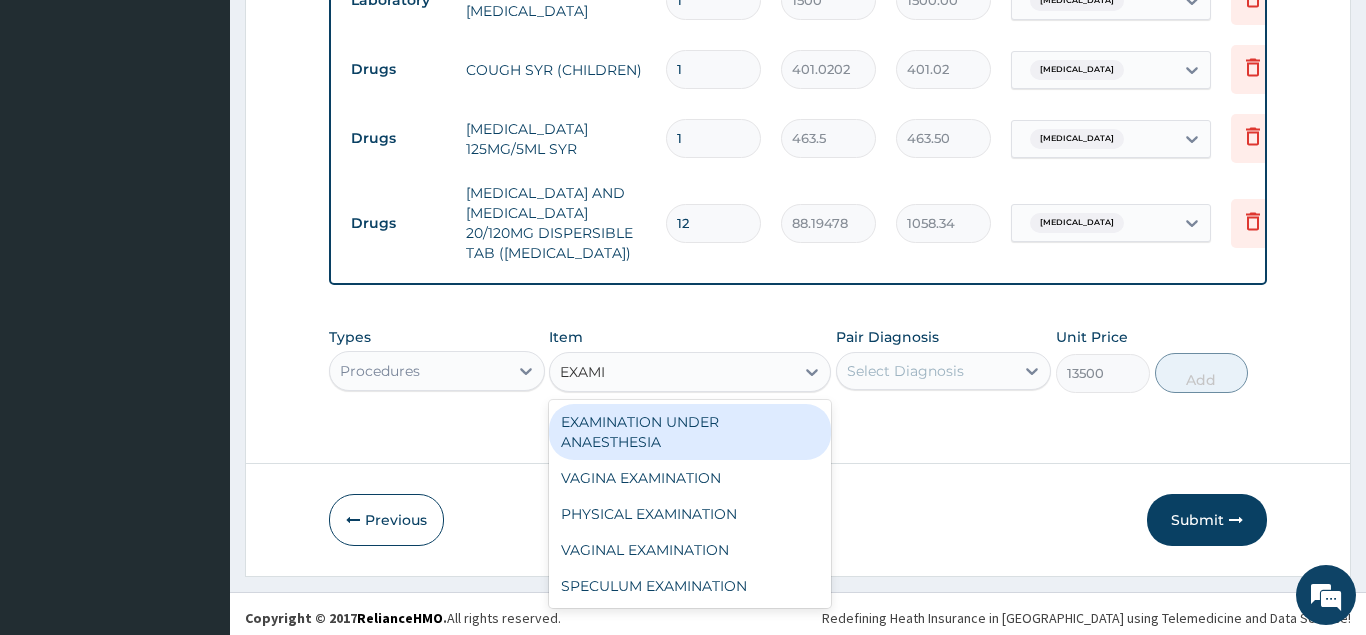 scroll, scrollTop: 0, scrollLeft: 0, axis: both 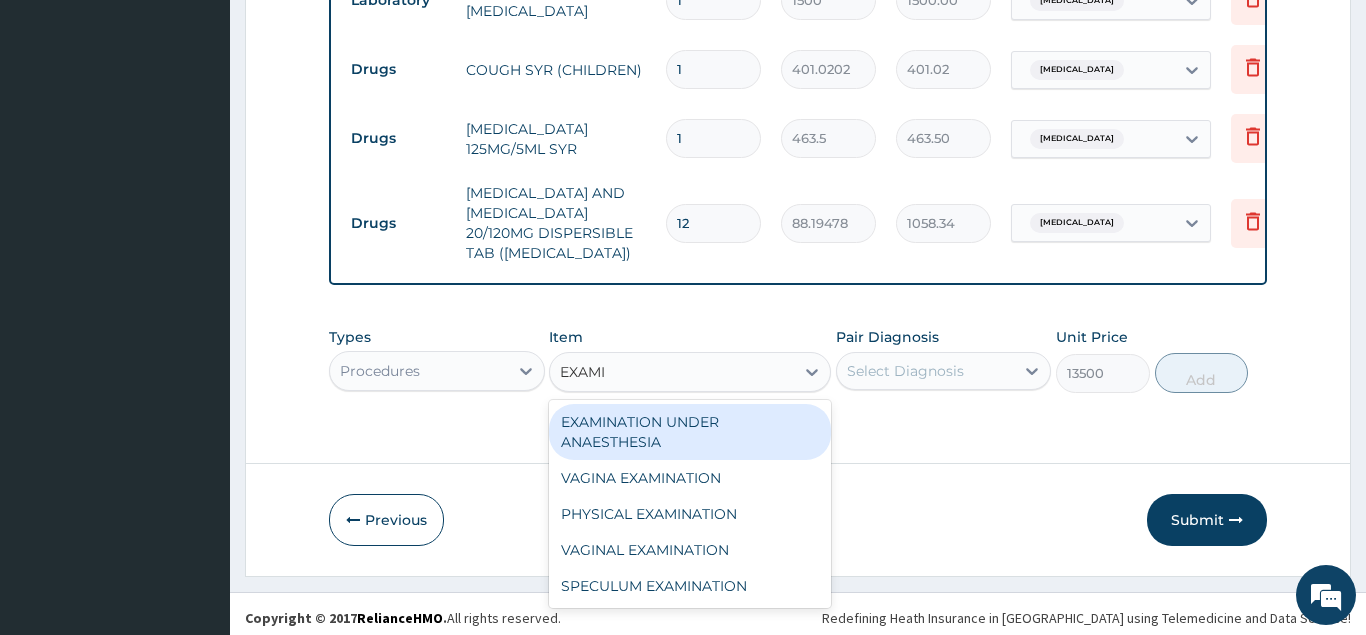 type 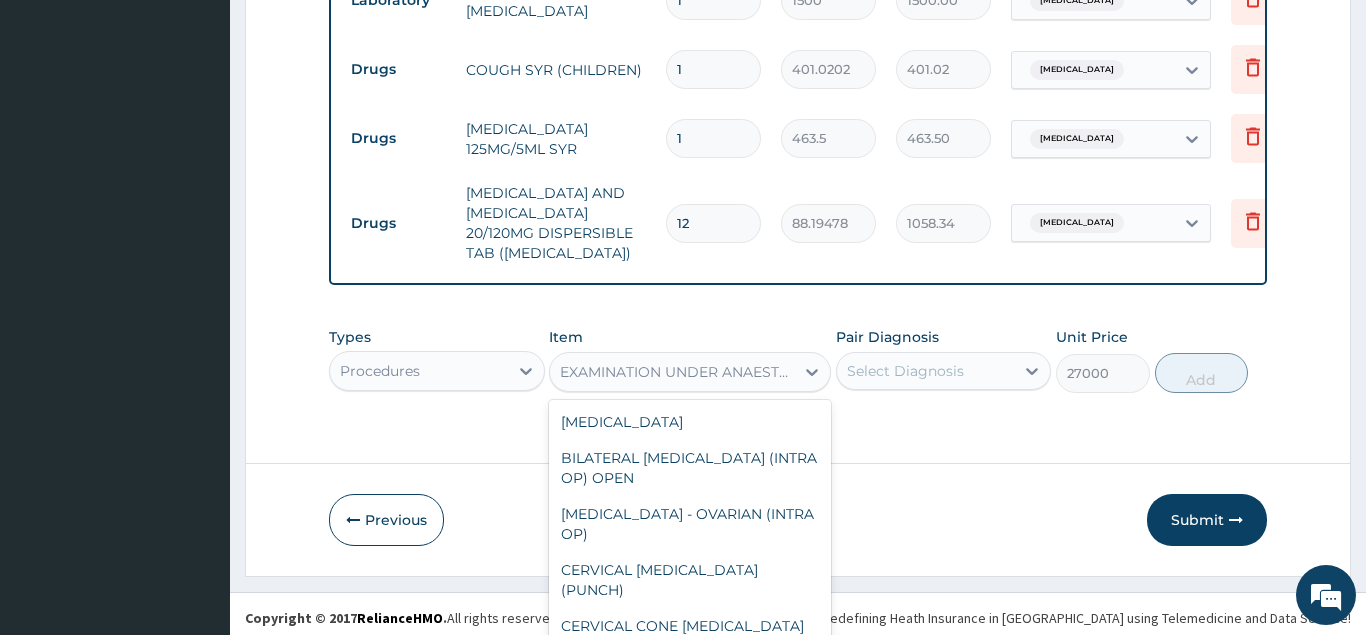 click on "option EXAMINATION UNDER ANAESTHESIA, selected. option HYSTEROSCOPY - ADHESIOLYSIS focused, 19 of 1123. 1123 results available. Use Up and Down to choose options, press Enter to select the currently focused option, press Escape to exit the menu, press Tab to select the option and exit the menu. EXAMINATION UNDER ANAESTHESIA COLPOSCOPY BILATERAL TUBAL LIGATION (INTRA OP) OPEN BIOPSY - OVARIAN (INTRA OP) CERVICAL BIOPSY (PUNCH) CERVICAL CONE BIOPSY CERVICAL DILATATION CERVICAL POLYPECTOMY CRYOCAUTERY OF CERVICAL LESION DIAGNOSTIC LAPAROSCOPY E - CAUTERY - WARTS (GENITAL) ADHESIOLYSIS AND ENDOCERVICAL CATHETER INSERTION ADHESIOLYSIS AND ENDOCERVICAL CATHETER REMOVAL ENDOMETRIAL BIOPSY LAPAROSCOPY - MYOMECTOMY LAPAROSCOPY -SALPINGECTOMY LAPAROSCOPY - OVARIAN CYSTECTOMY LAPAROSCOPY - HYSTERECTOMY LAPAROSCOPY - SACROHYSTEROPEXY HYSTEROSCOPY - ADHESIOLYSIS HYSTEROSCOPY - POLYPECTOMY HYSTEROSCOPY - DIAGNOSTIC ERPC - MAJOR ERPC - MINOR ERPC (REPEAT) EUA - STAGING AND BIOPSY EXAMINATION UNDER ANAESTHESIA RVF REPAIR EEG" at bounding box center (690, 372) 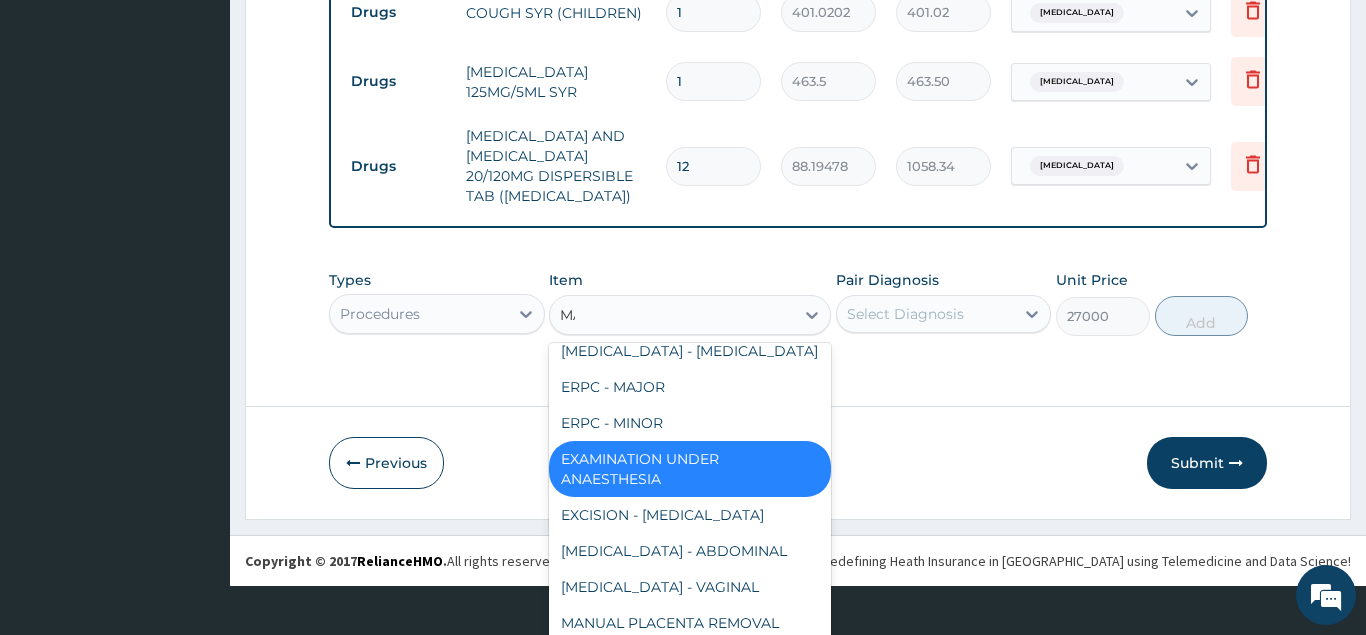 scroll, scrollTop: 0, scrollLeft: 0, axis: both 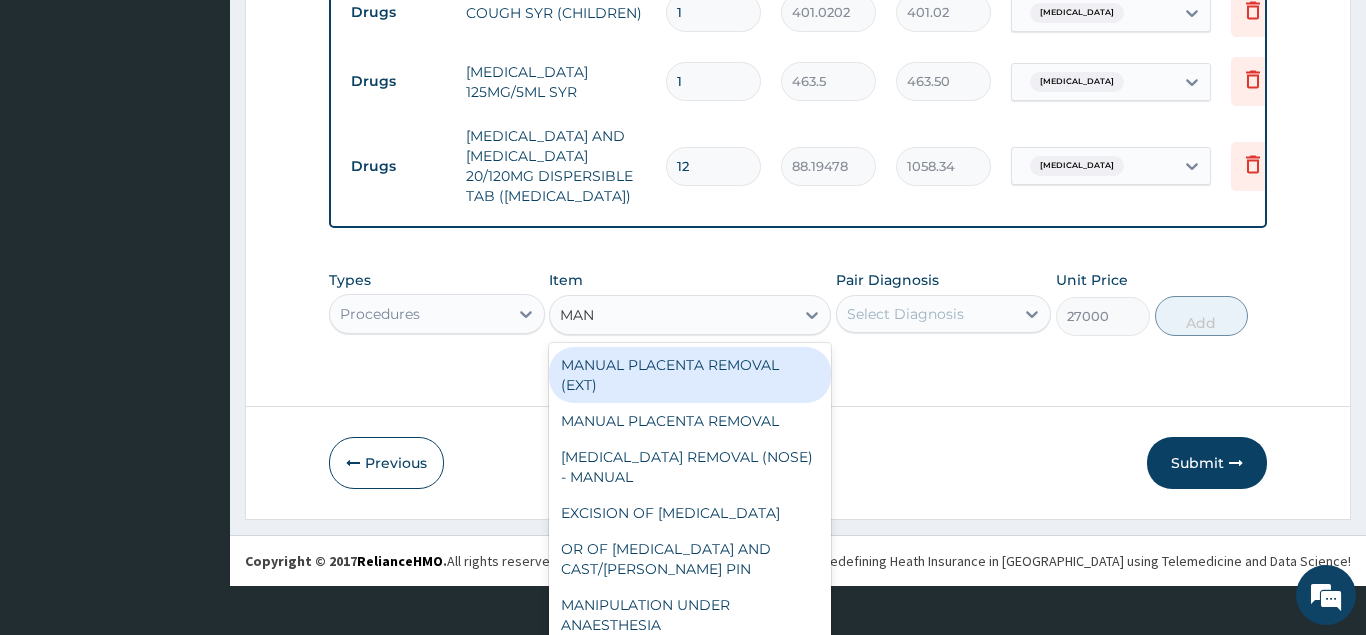 type on "MANU" 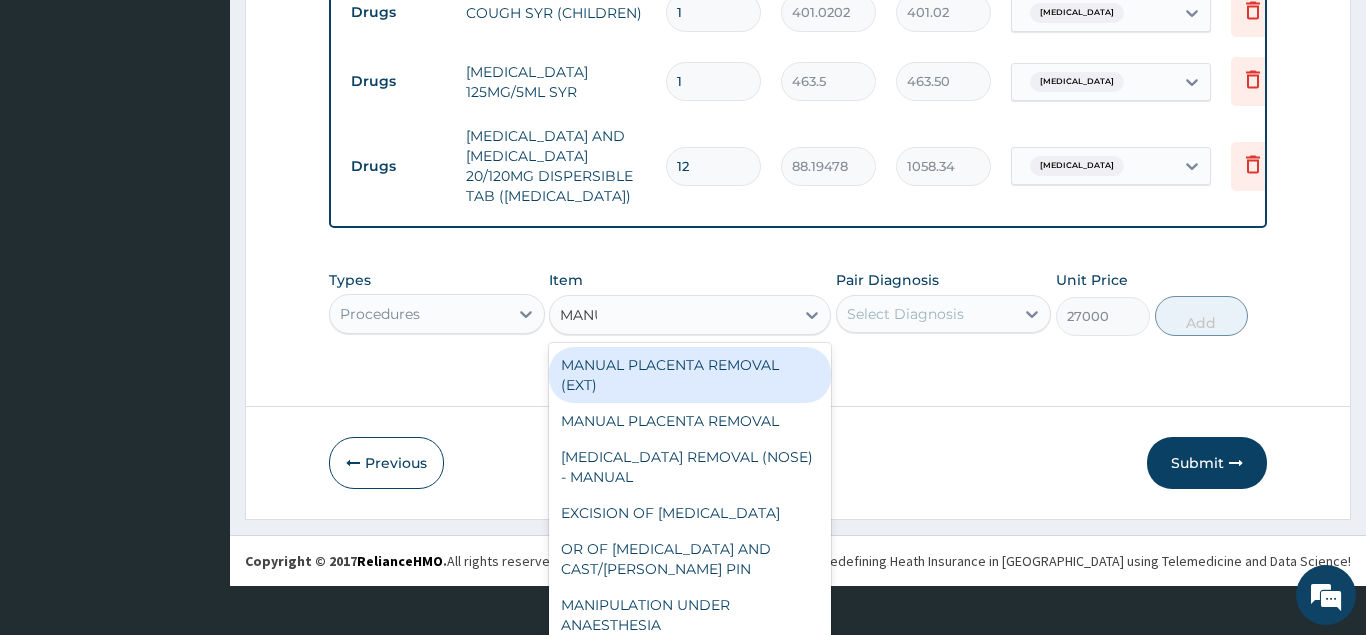 scroll, scrollTop: 5, scrollLeft: 0, axis: vertical 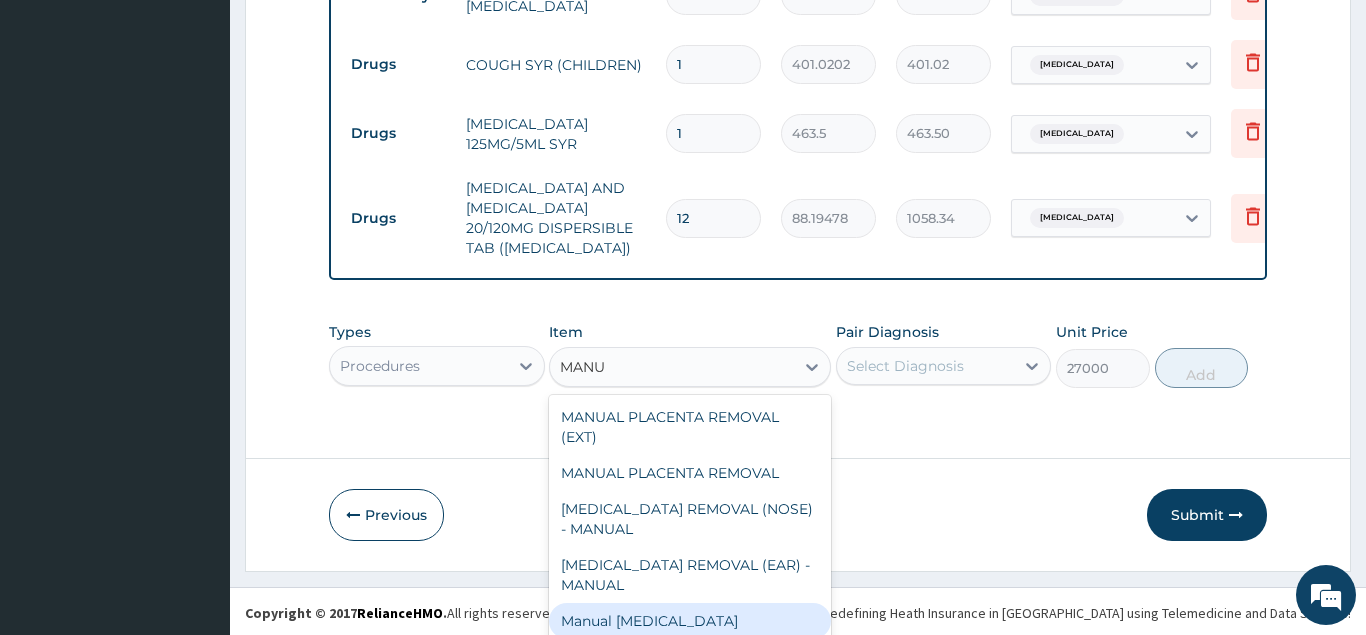 click on "Manual Vacuum Aspiration" at bounding box center (690, 621) 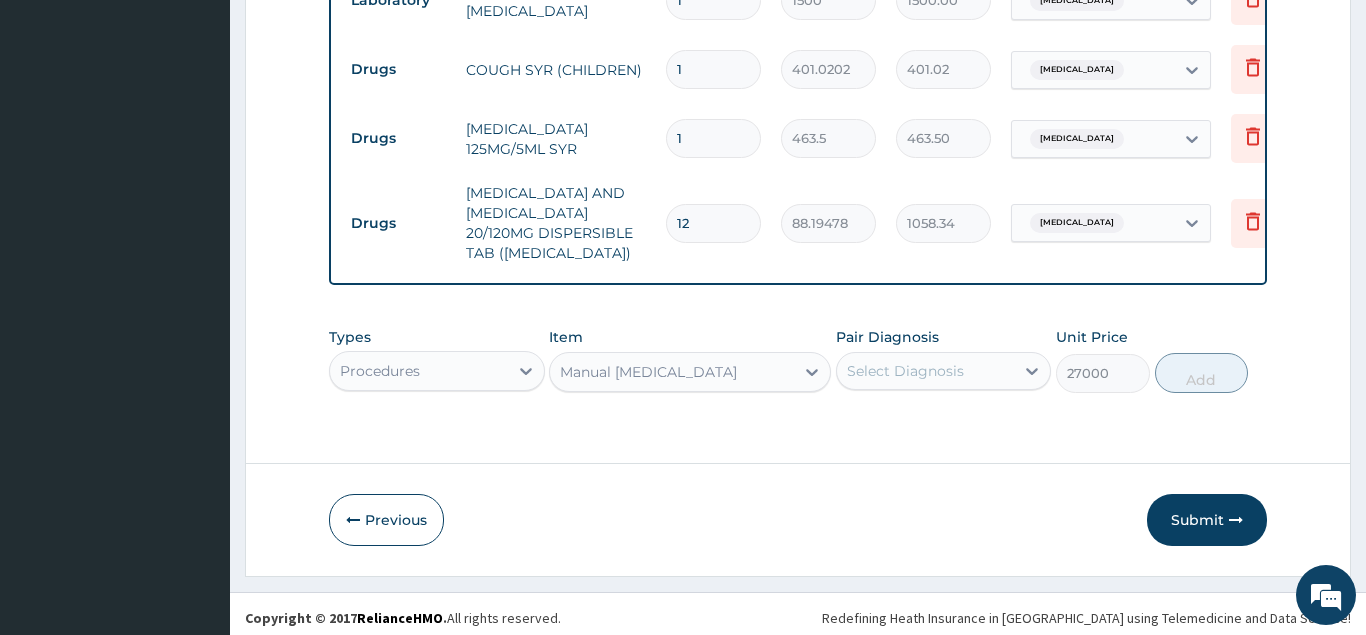 type 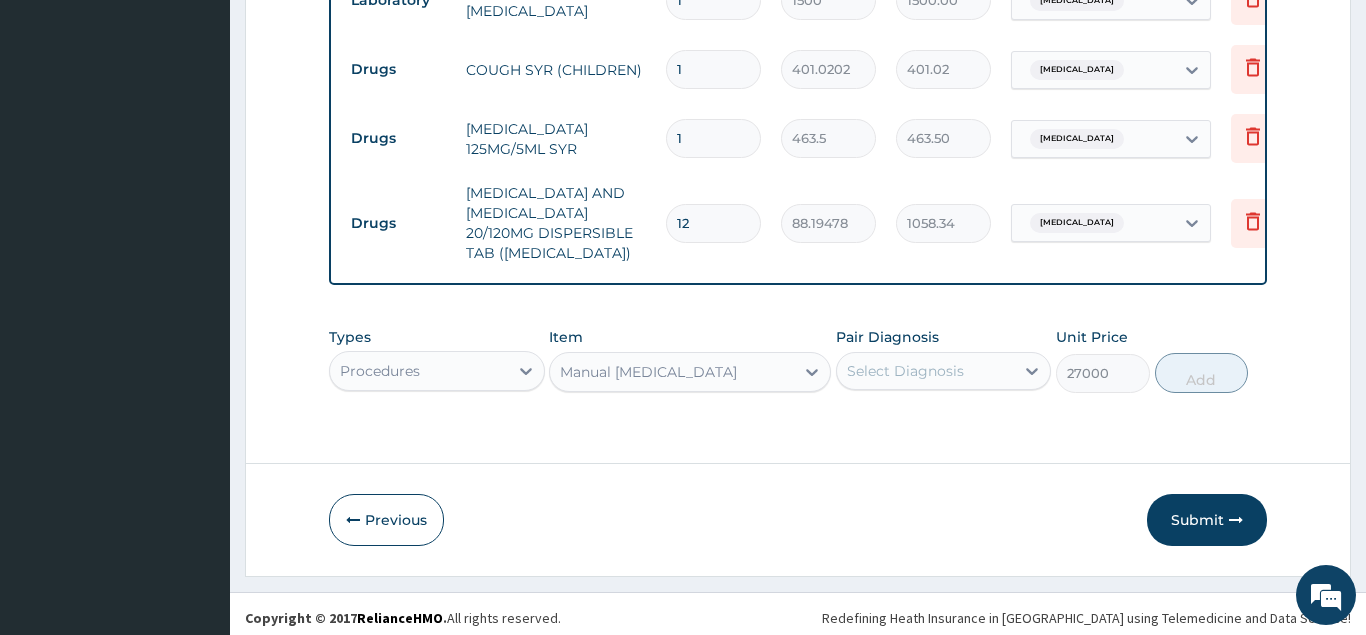 type on "40000" 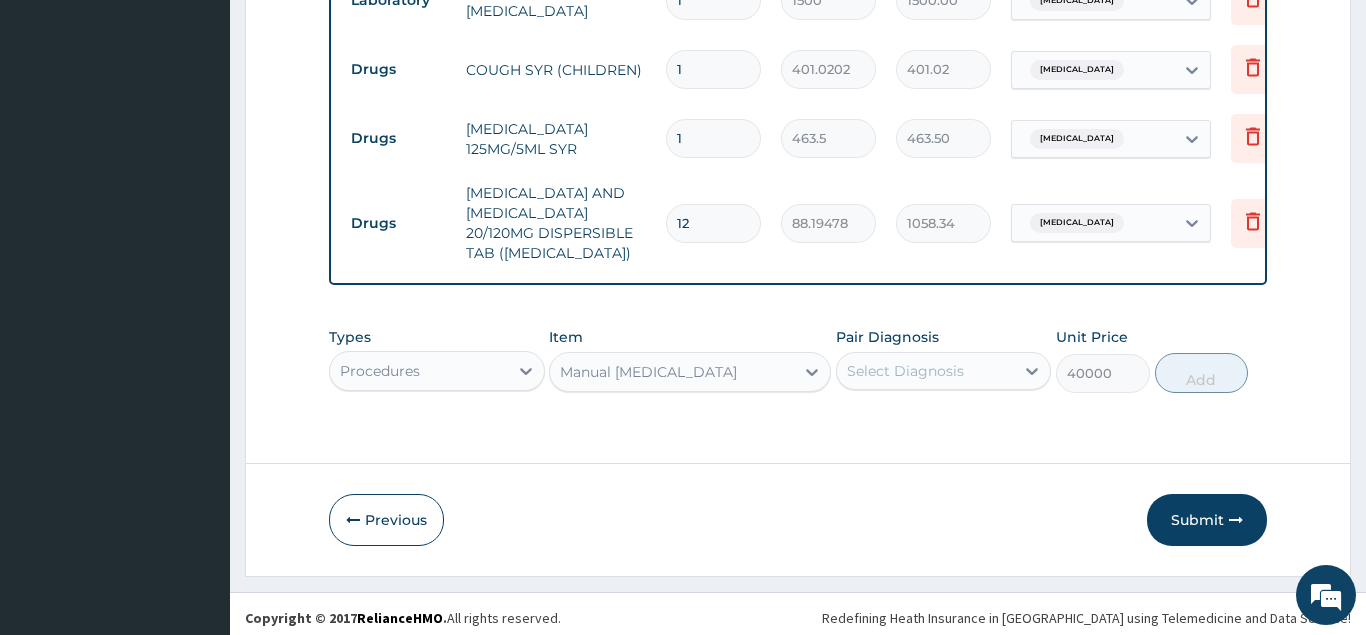 scroll, scrollTop: 0, scrollLeft: 0, axis: both 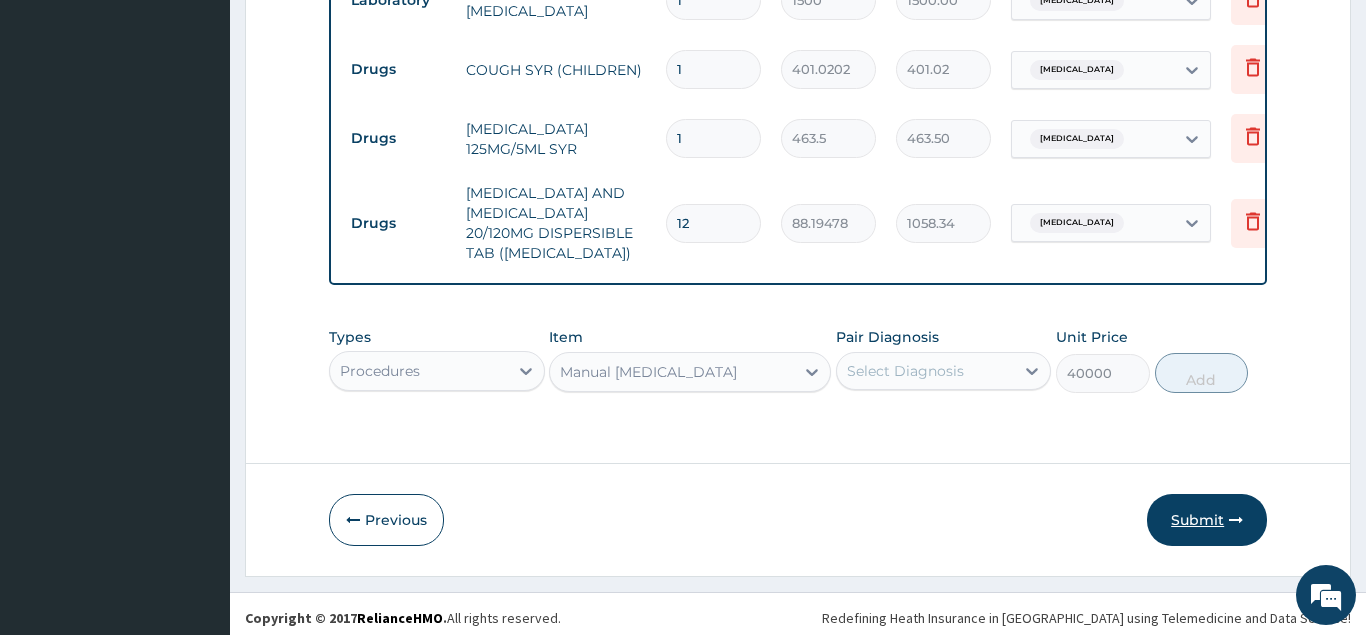 click on "Submit" at bounding box center [1207, 520] 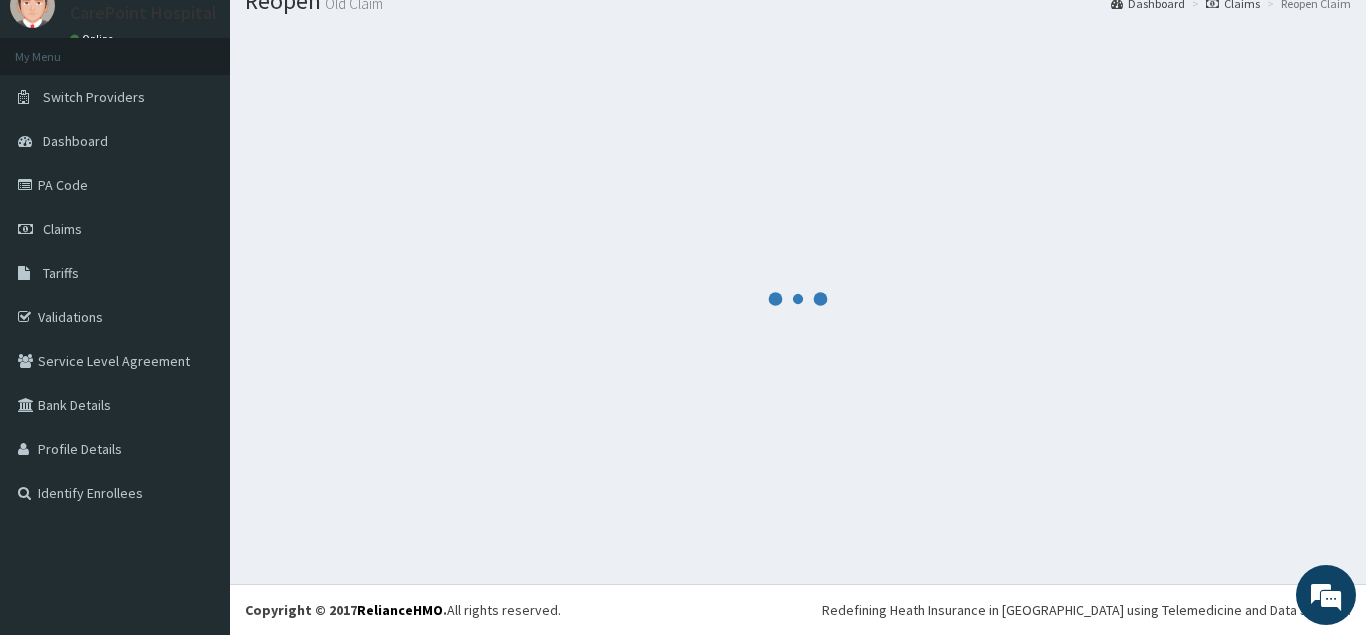scroll, scrollTop: 77, scrollLeft: 0, axis: vertical 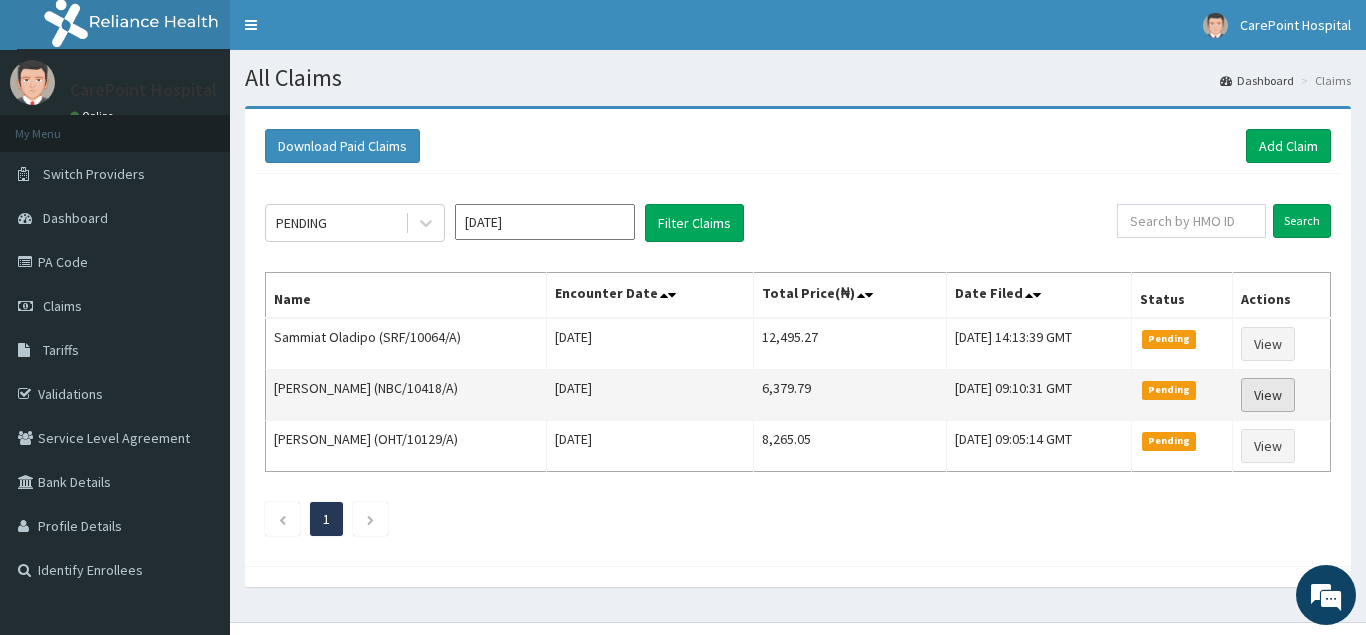 click on "View" at bounding box center [1268, 395] 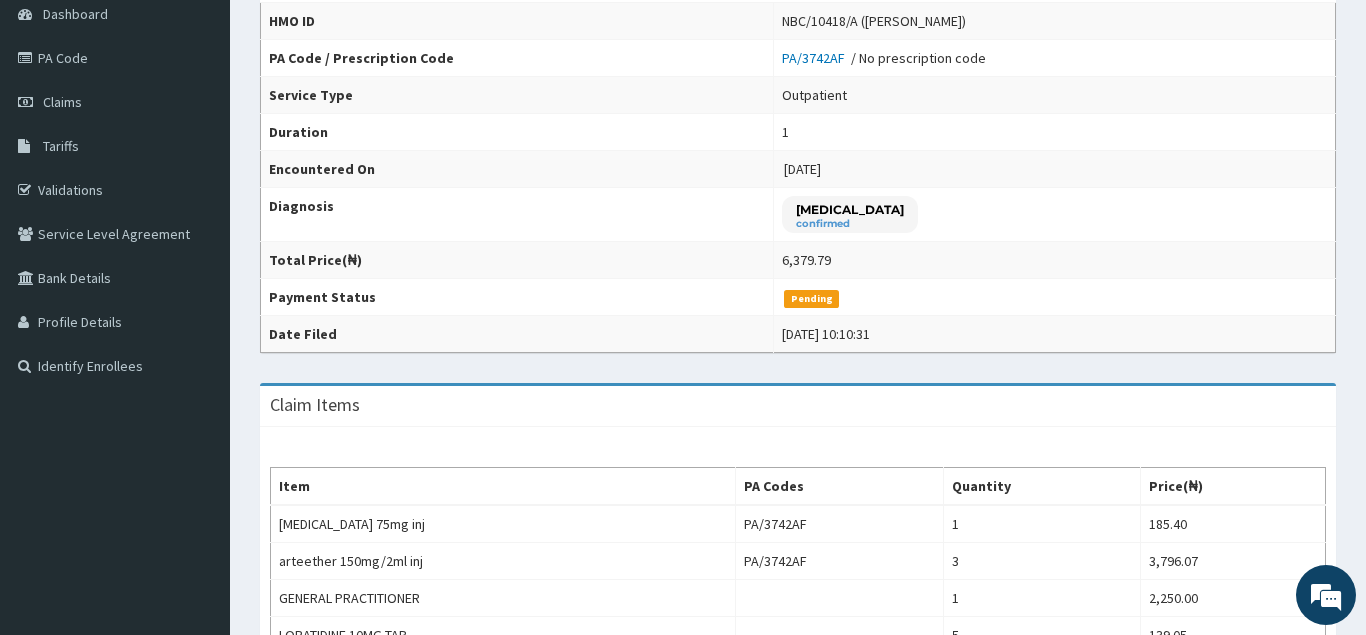 scroll, scrollTop: 0, scrollLeft: 0, axis: both 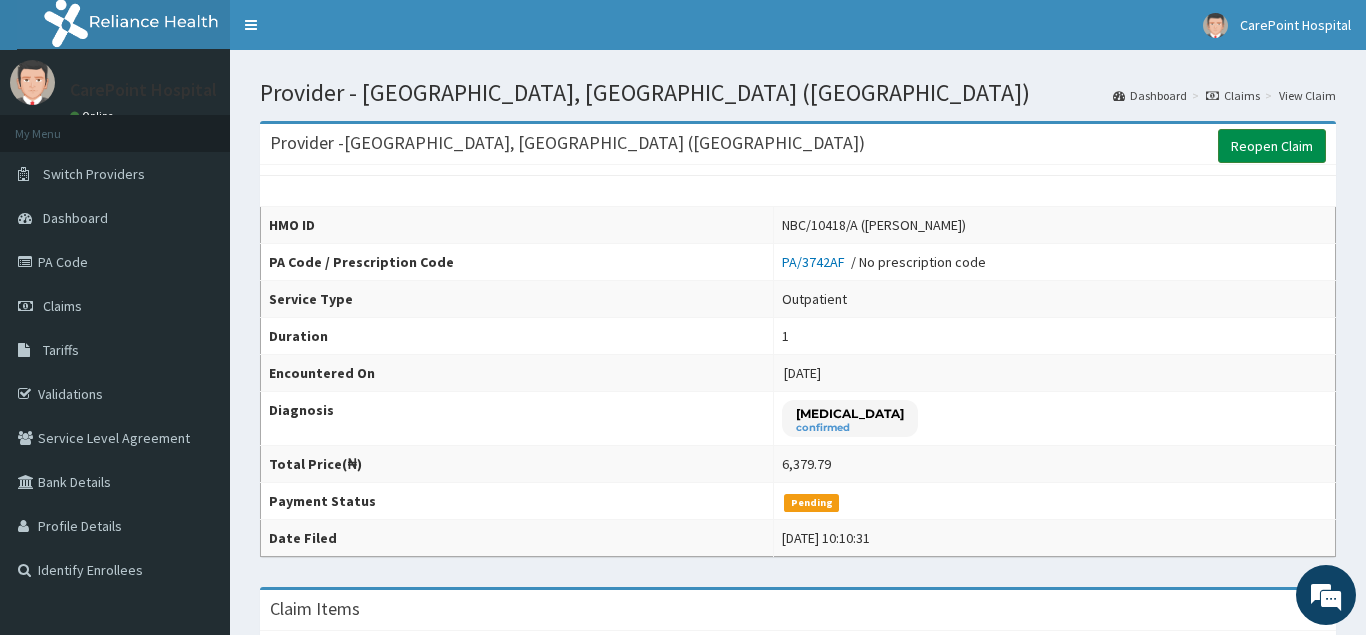 drag, startPoint x: 1282, startPoint y: 141, endPoint x: 1269, endPoint y: 147, distance: 14.3178215 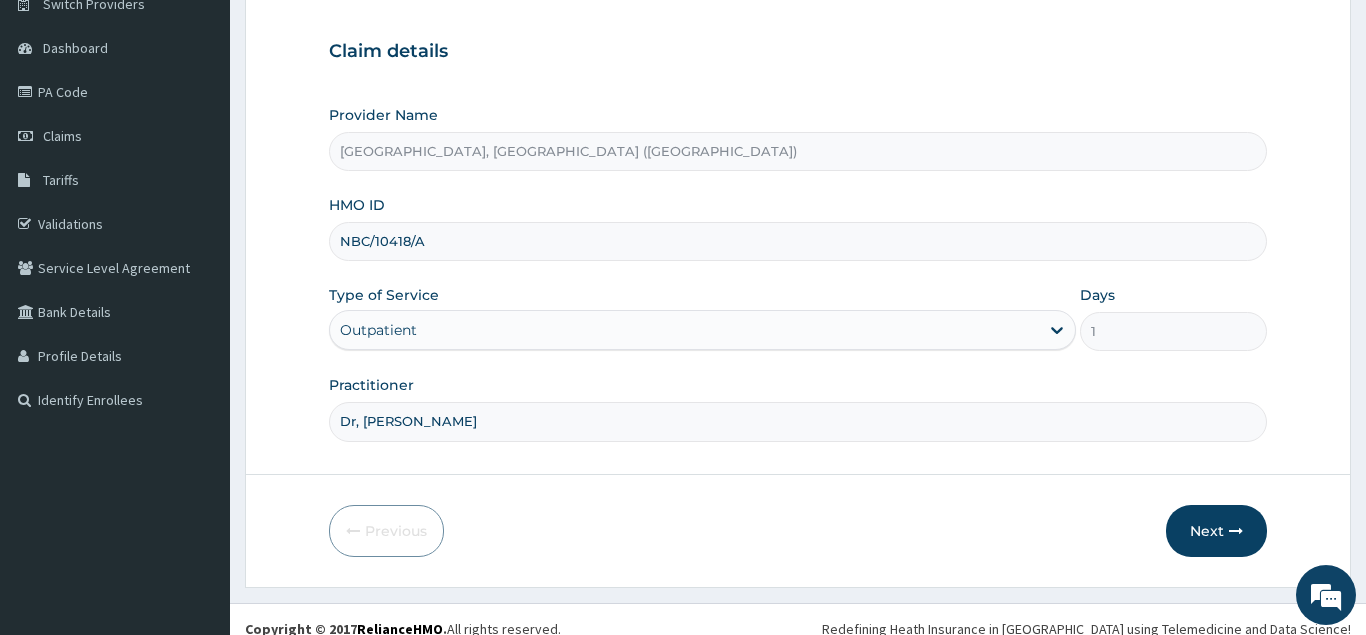 scroll, scrollTop: 189, scrollLeft: 0, axis: vertical 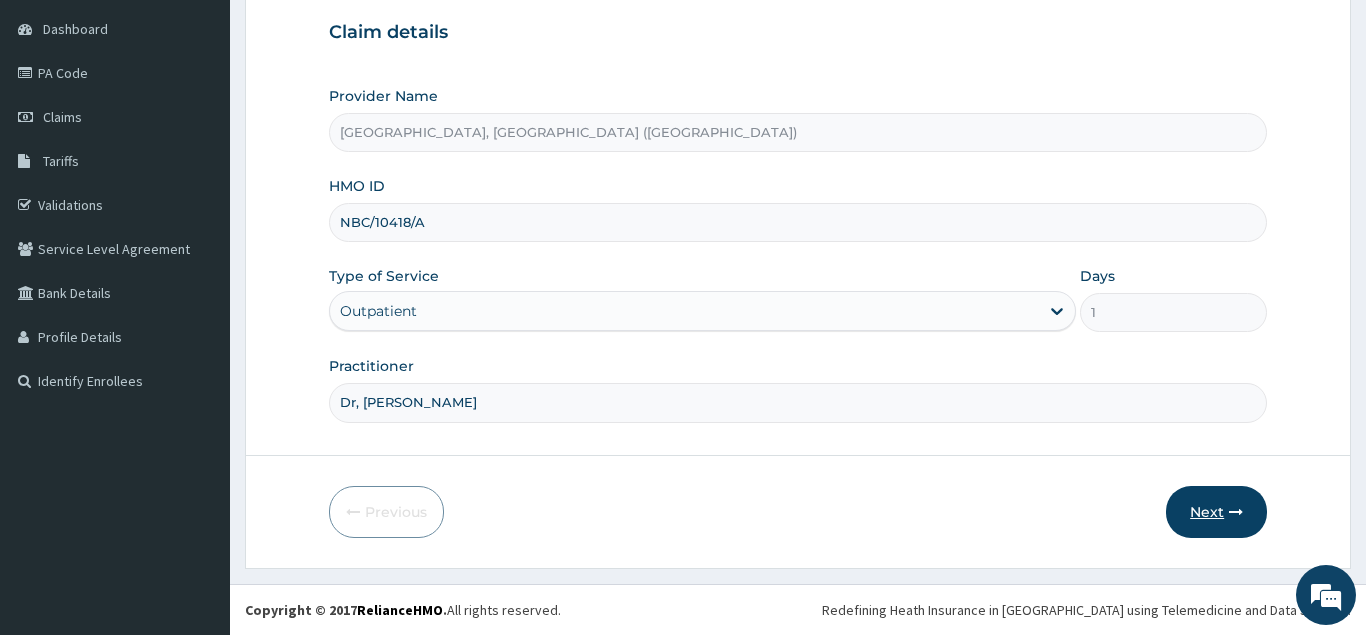 click on "Next" at bounding box center [1216, 512] 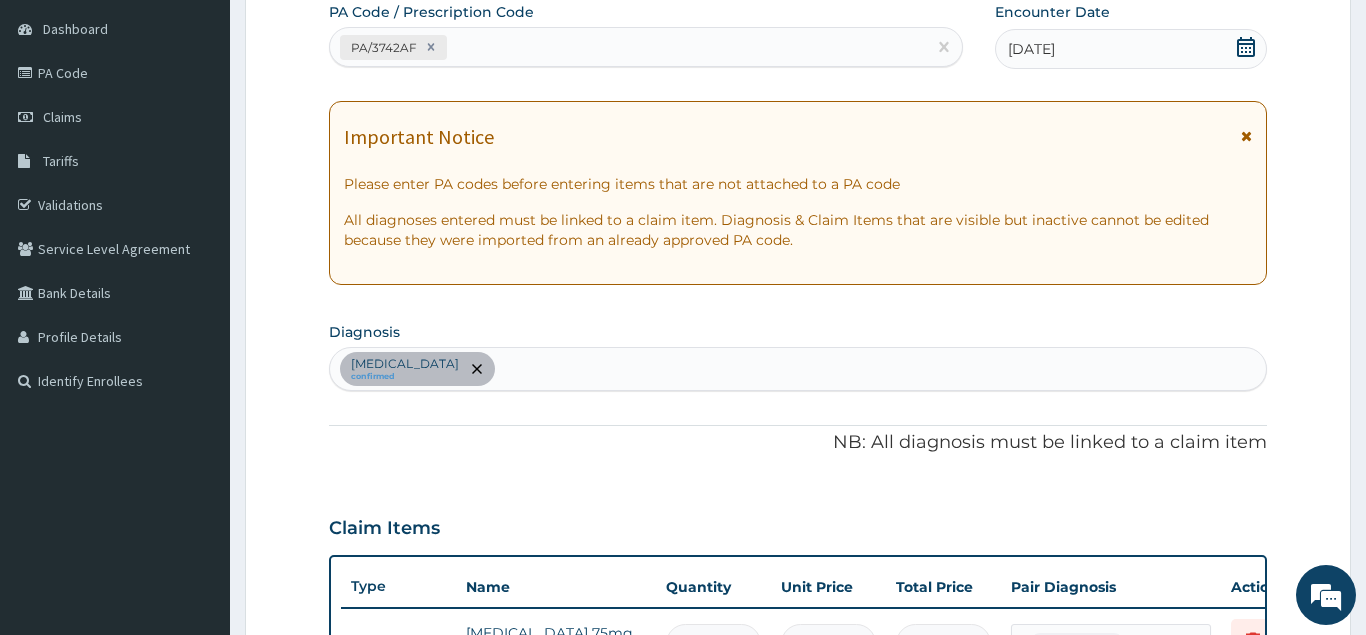 click on "Malaria confirmed" at bounding box center (798, 369) 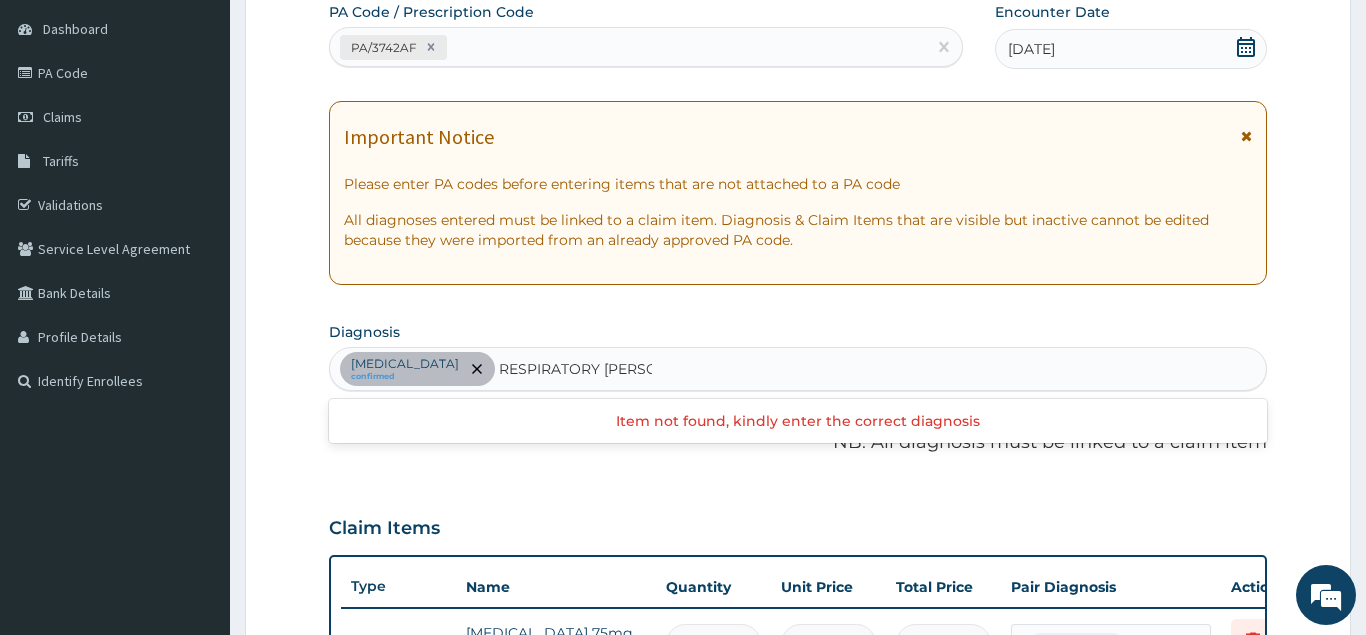 scroll, scrollTop: 0, scrollLeft: 0, axis: both 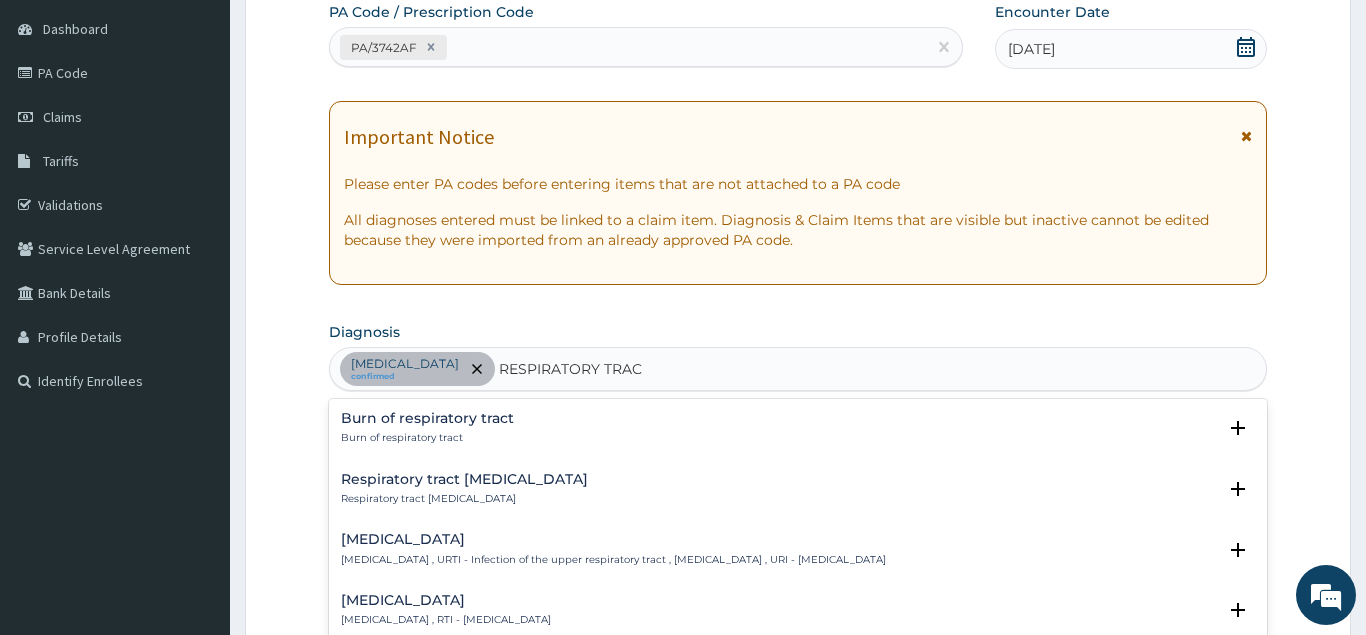 type on "RESPIRATORY TRACT" 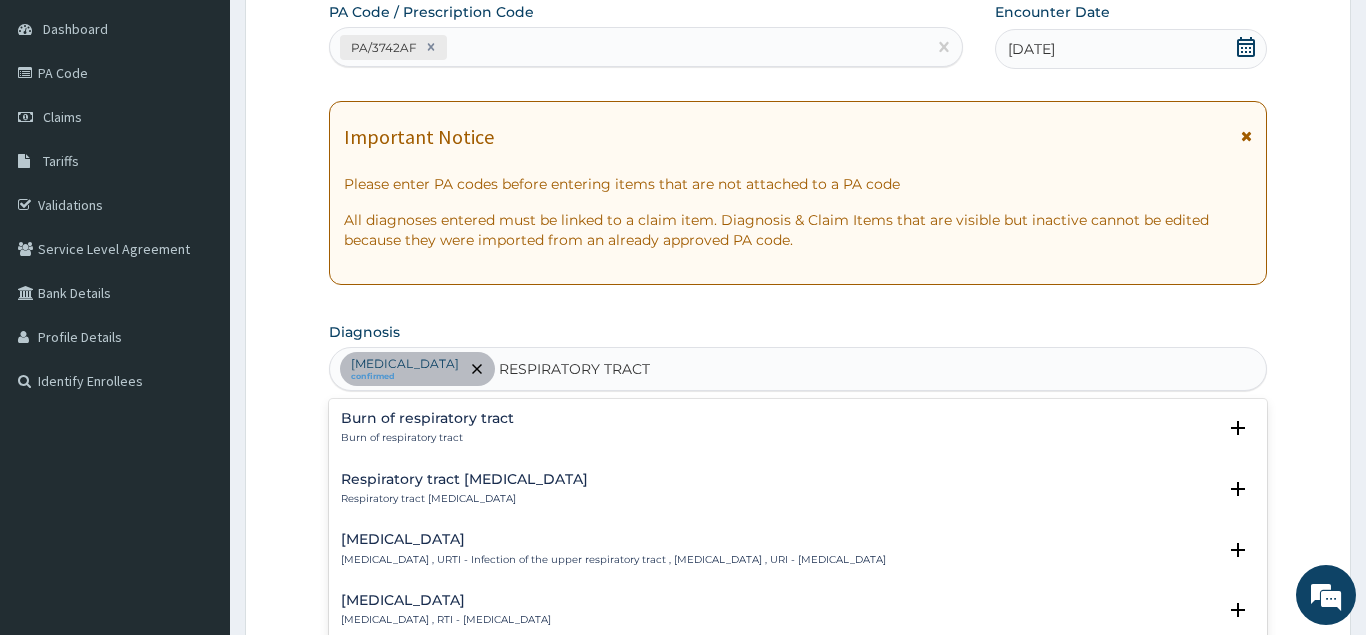 click on "Respiratory tract infection" at bounding box center [446, 600] 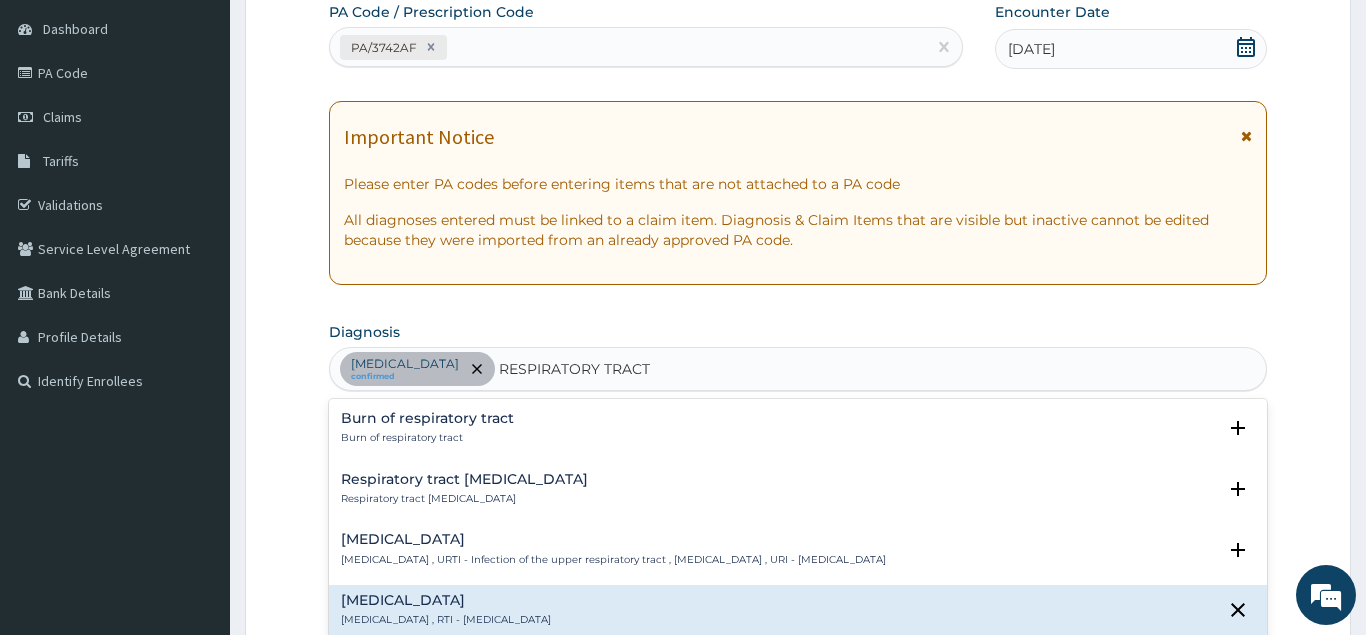 scroll, scrollTop: 324, scrollLeft: 0, axis: vertical 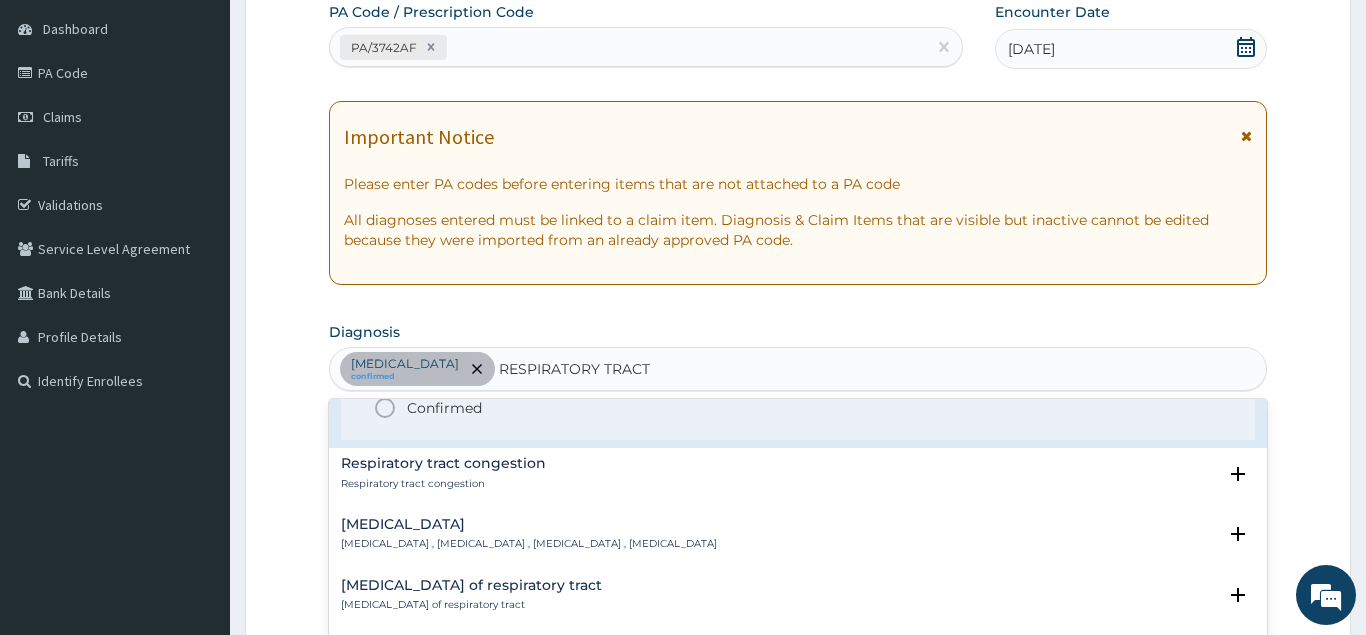 click on "Confirmed" at bounding box center (444, 408) 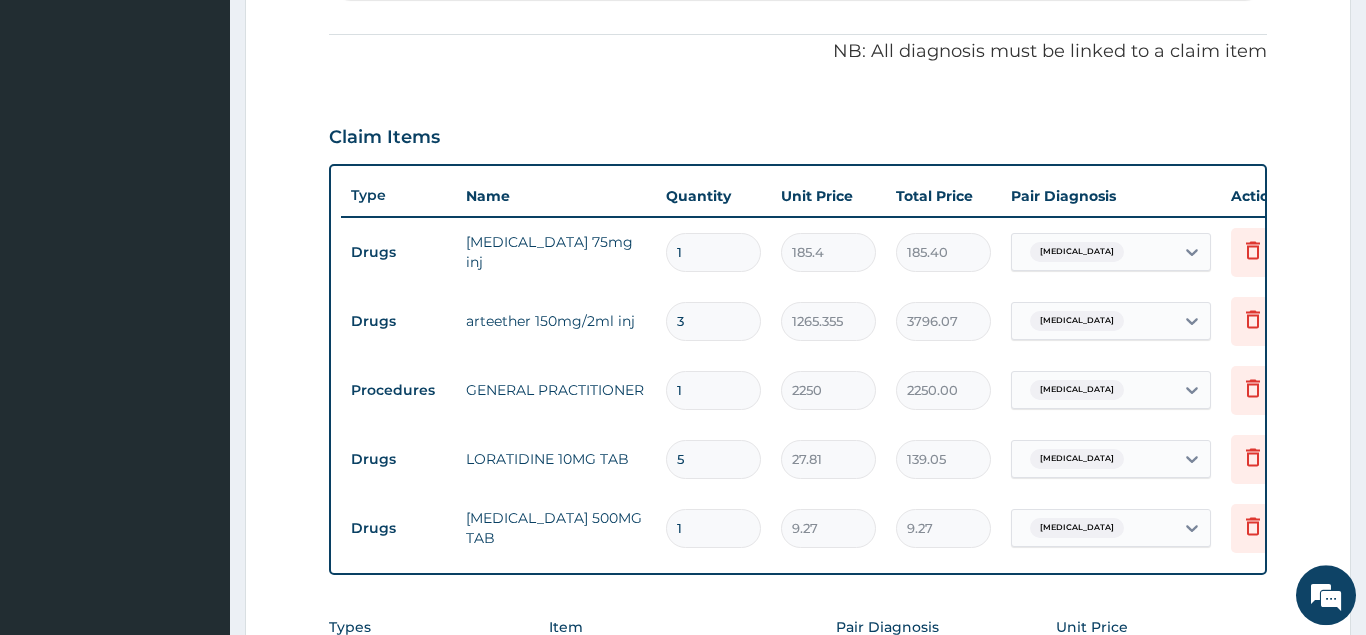 scroll, scrollTop: 699, scrollLeft: 0, axis: vertical 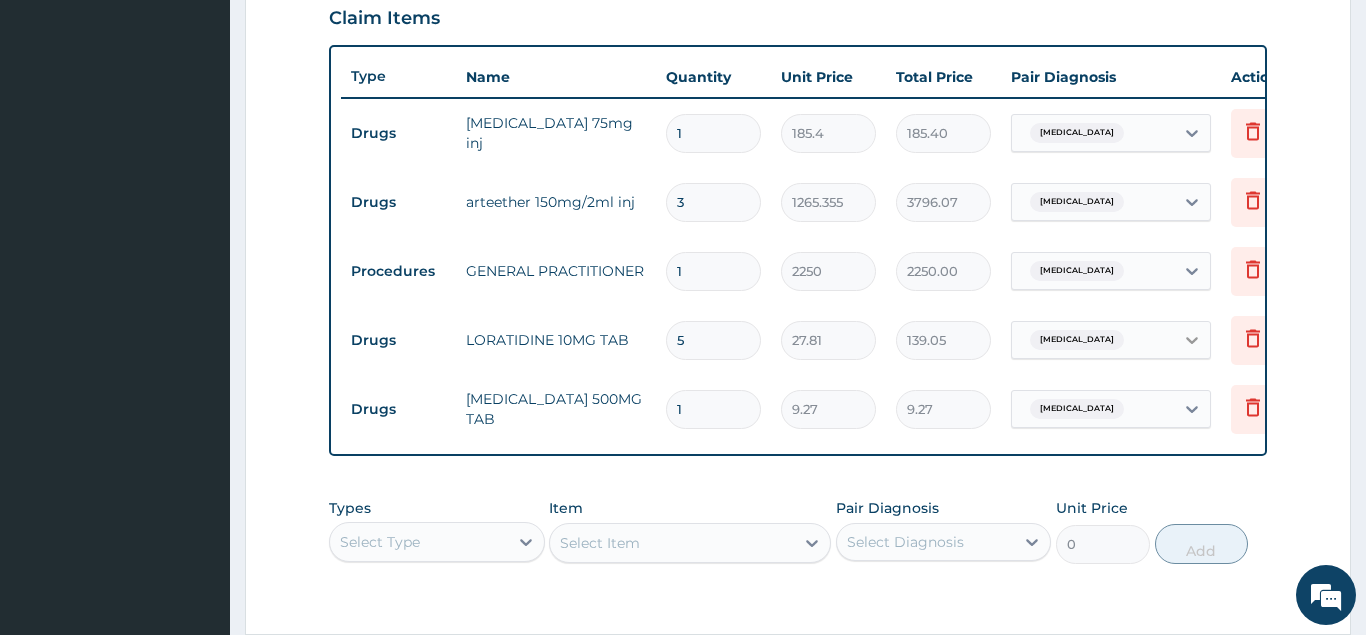 click 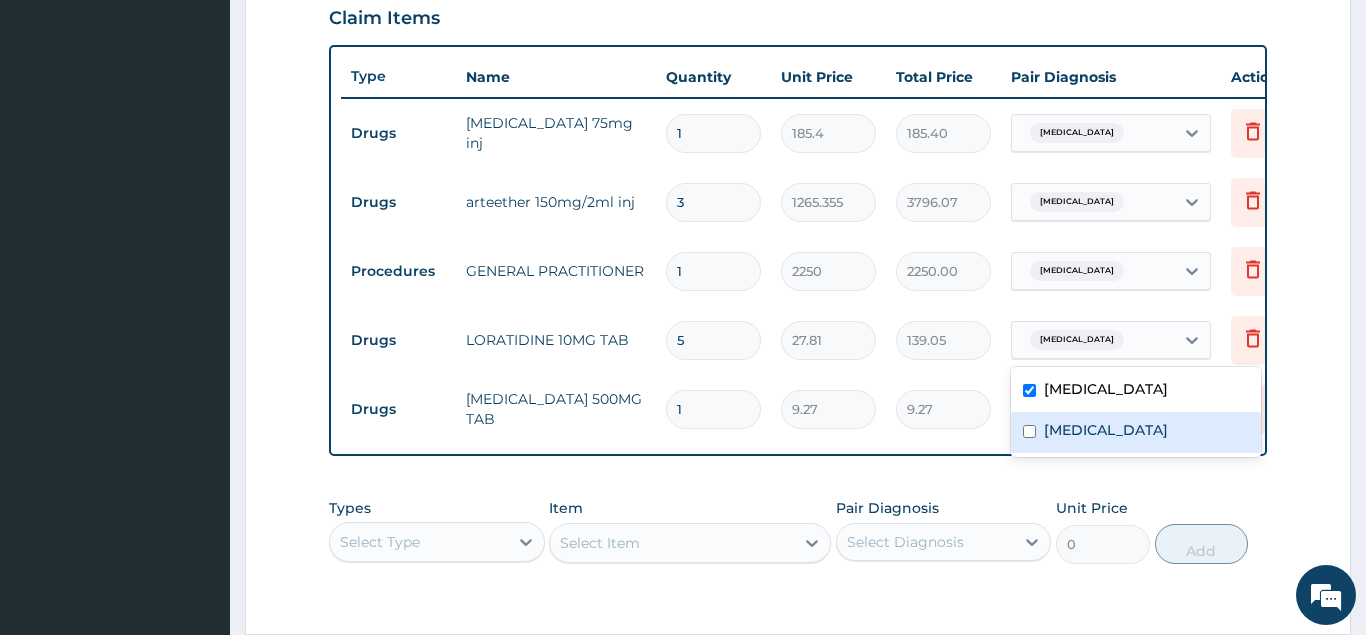 click on "Respiratory tract infection" at bounding box center (1106, 430) 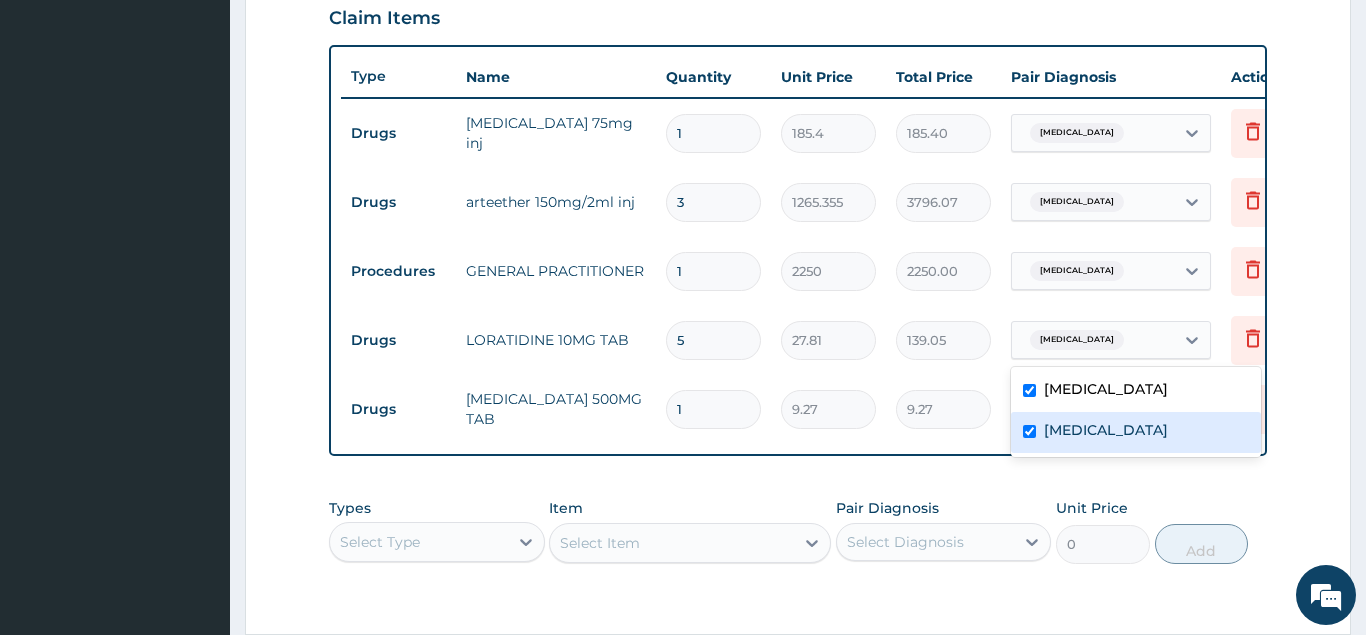 checkbox on "true" 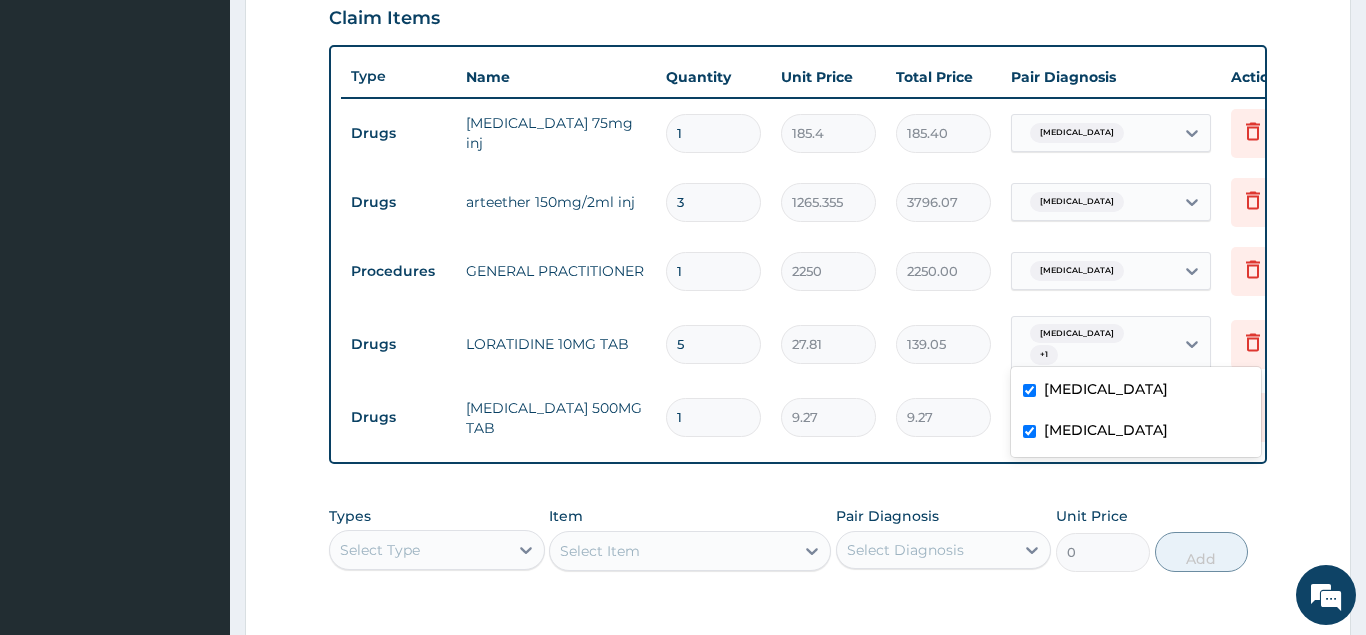 click on "Malaria" at bounding box center (1106, 389) 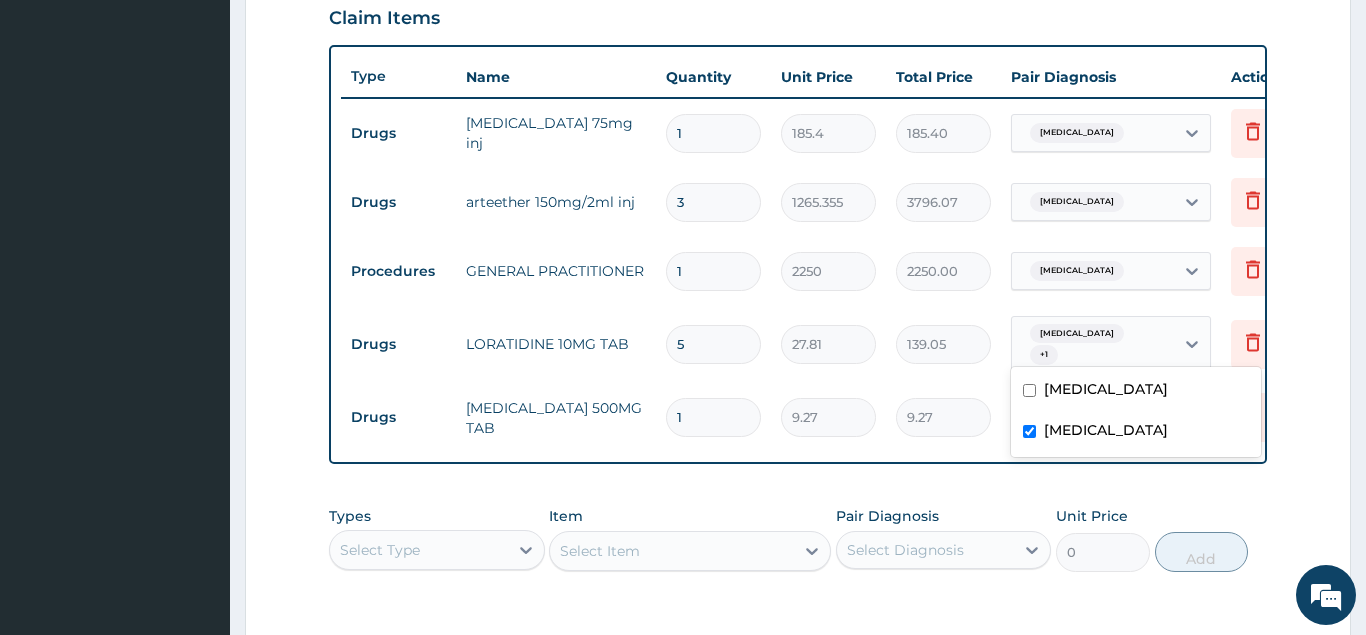 checkbox on "false" 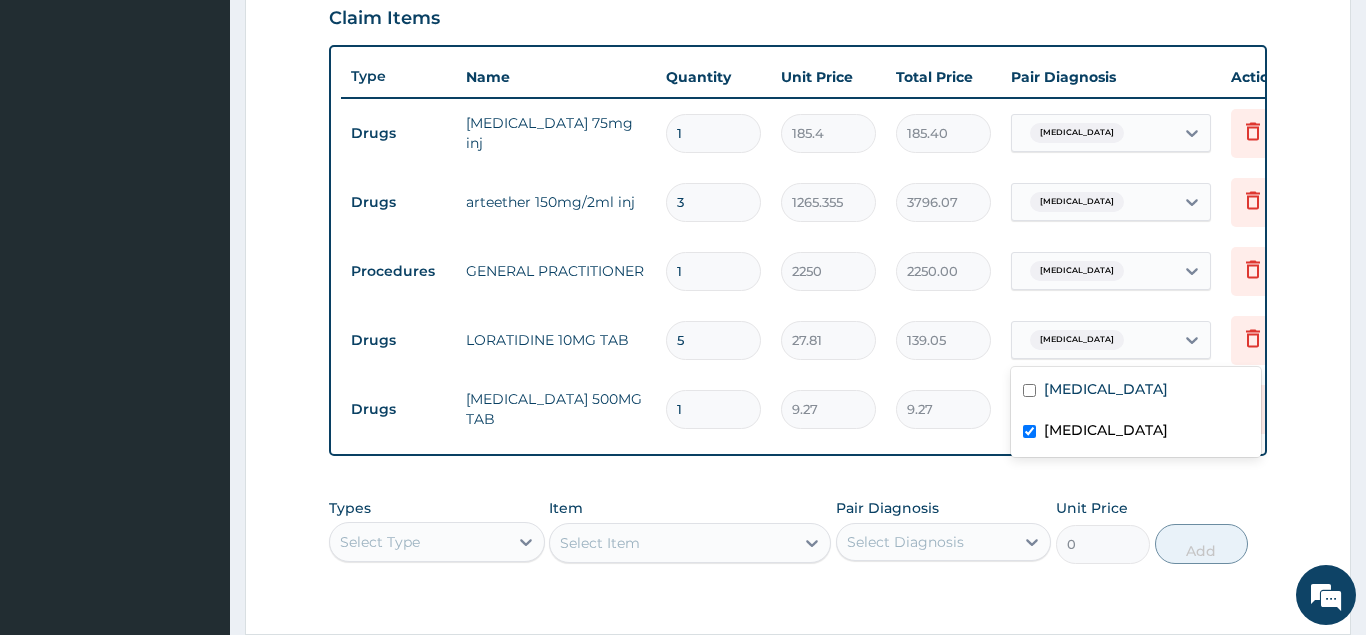 click on "PA Code / Prescription Code PA/3742AF Encounter Date 04-07-2025 Important Notice Please enter PA codes before entering items that are not attached to a PA code   All diagnoses entered must be linked to a claim item. Diagnosis & Claim Items that are visible but inactive cannot be edited because they were imported from an already approved PA code. Diagnosis Malaria confirmed Respiratory tract infection Confirmed NB: All diagnosis must be linked to a claim item Claim Items Type Name Quantity Unit Price Total Price Pair Diagnosis Actions Drugs diclofenac 75mg inj 1 185.4 185.40 Malaria Delete Drugs arteether 150mg/2ml inj 3 1265.355 3796.07 Malaria Delete Procedures GENERAL PRACTITIONER 1 2250 2250.00 Malaria Delete Drugs LORATIDINE 10MG TAB 5 27.81 139.05 option Malaria, deselected. Respiratory tract infection Delete Drugs PARACETAMOL 500MG TAB 1 9.27 9.27 Malaria Delete Types Select Type Item Select Item Pair Diagnosis Select Diagnosis Unit Price 0 Add" at bounding box center [798, 47] 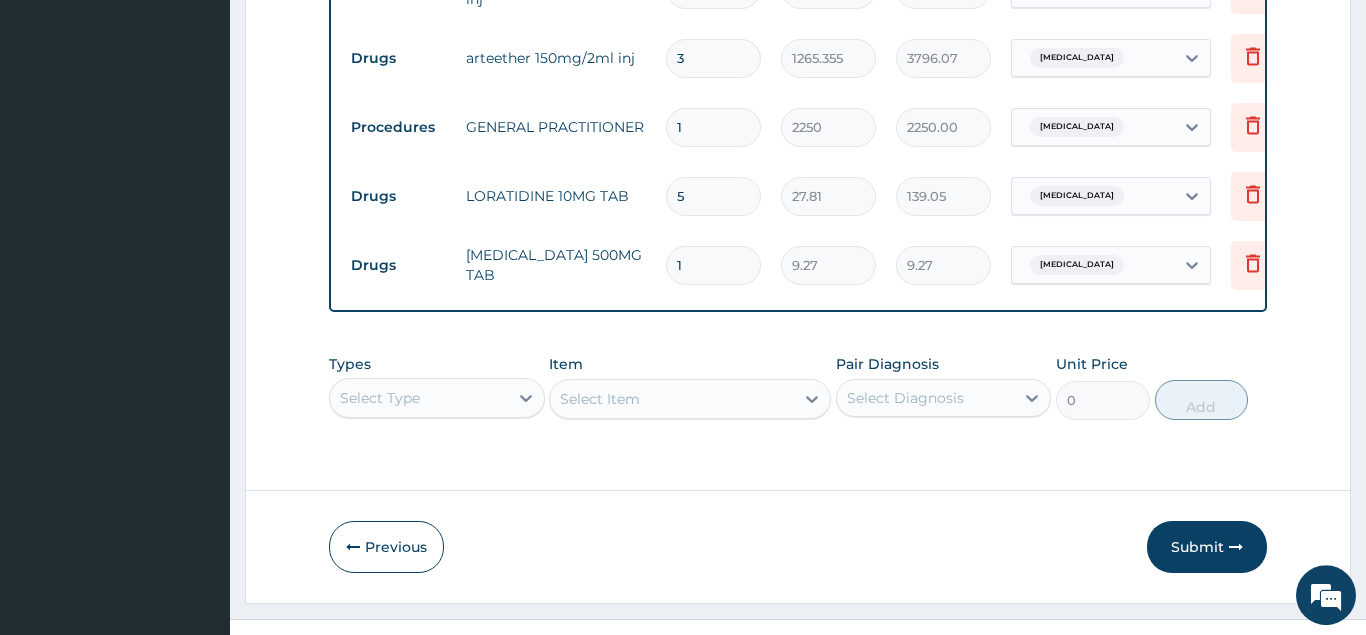 scroll, scrollTop: 878, scrollLeft: 0, axis: vertical 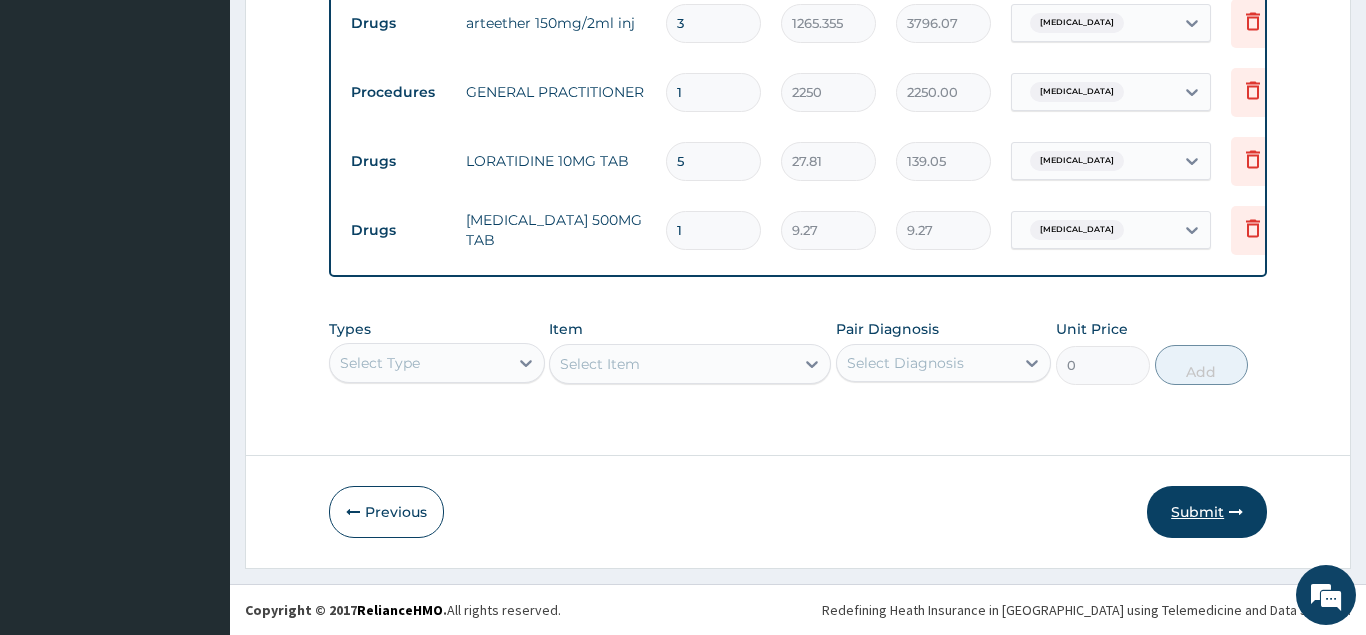 click on "Submit" at bounding box center (1207, 512) 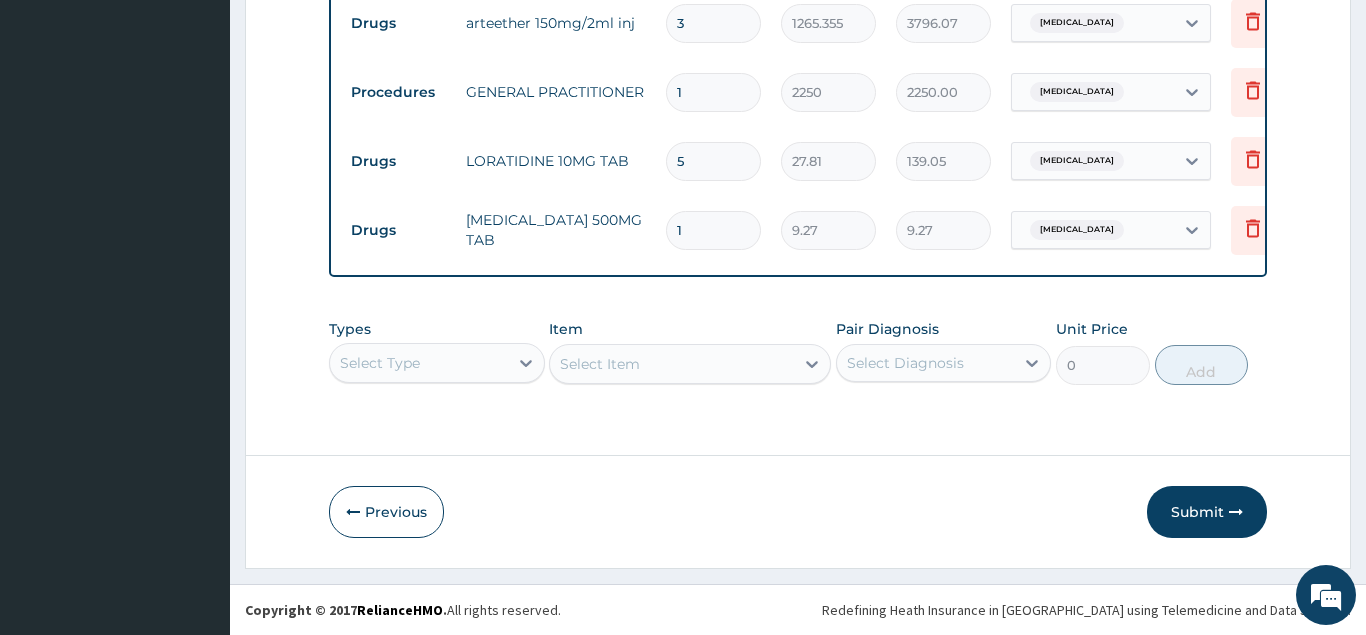 scroll, scrollTop: 77, scrollLeft: 0, axis: vertical 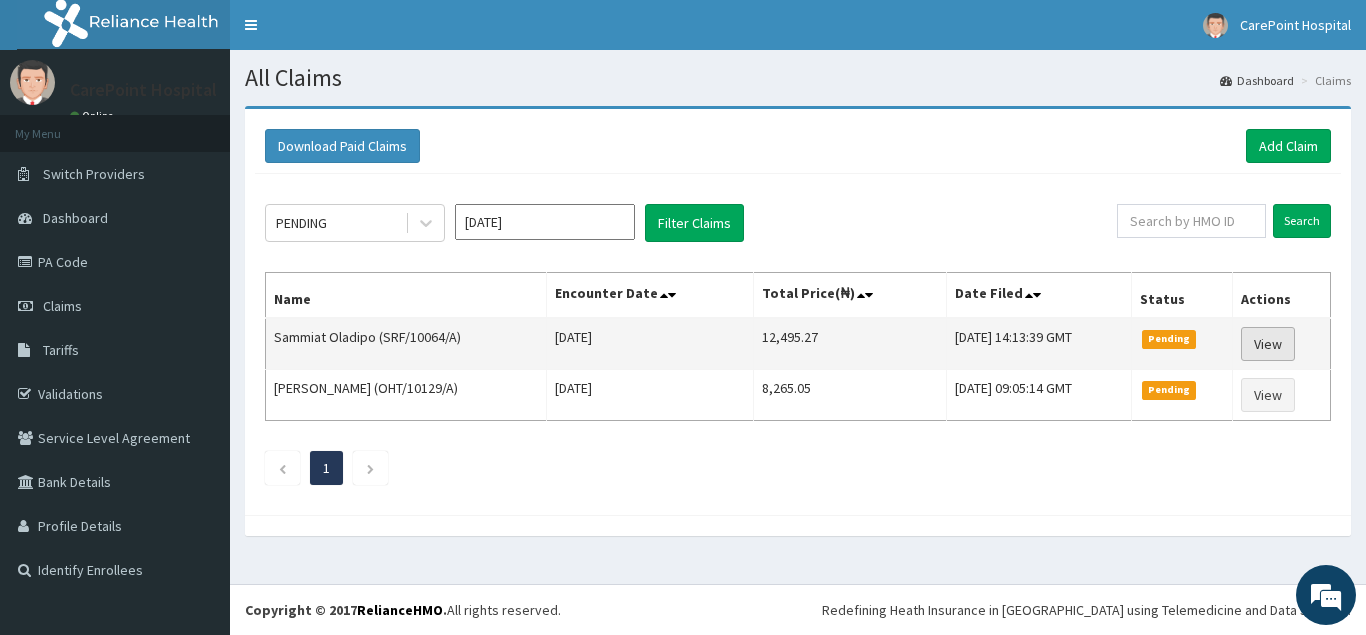 click on "View" at bounding box center (1268, 344) 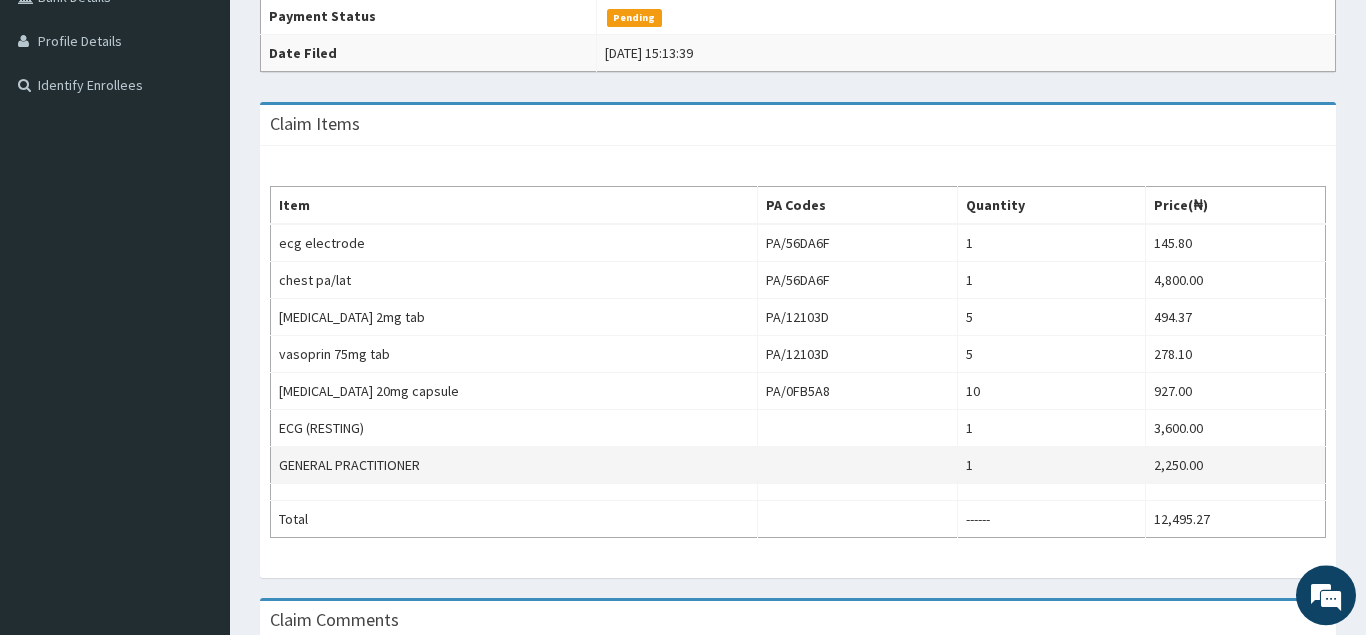 scroll, scrollTop: 510, scrollLeft: 0, axis: vertical 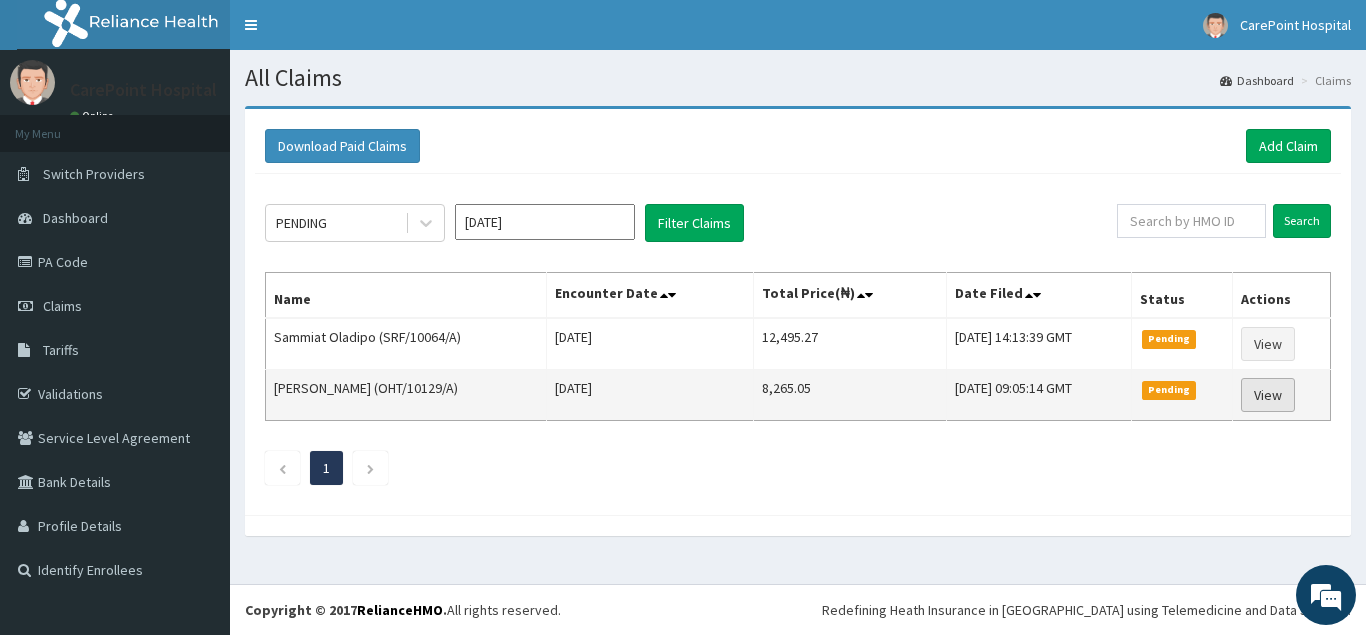 click on "View" at bounding box center (1268, 395) 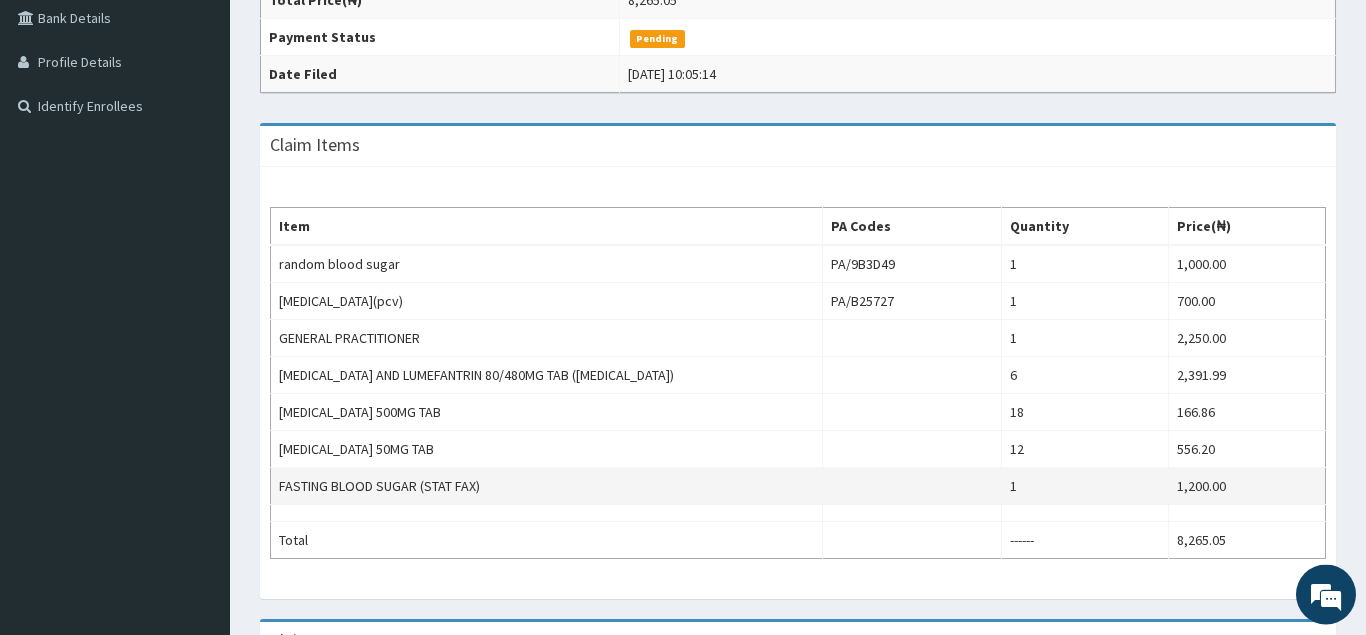 scroll, scrollTop: 510, scrollLeft: 0, axis: vertical 